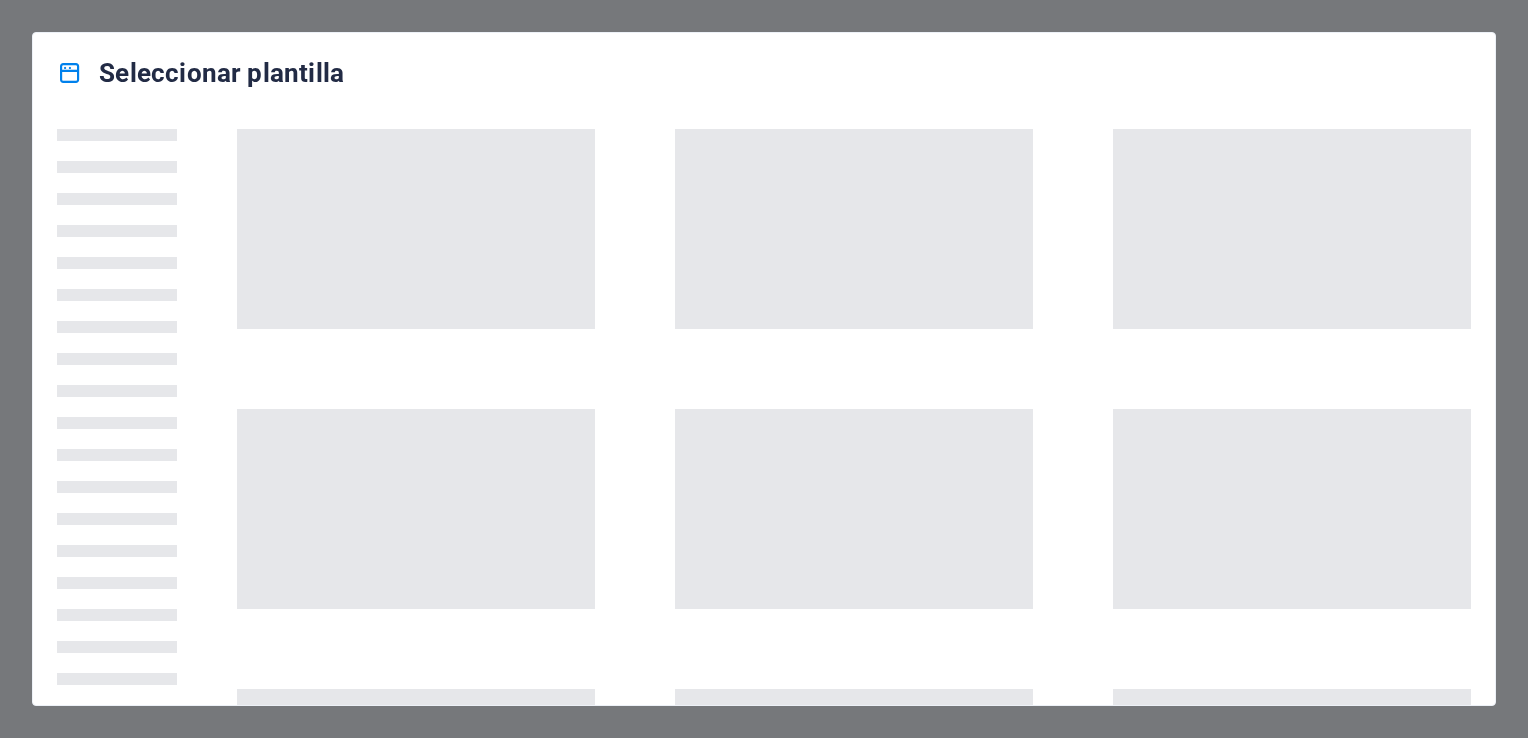 scroll, scrollTop: 0, scrollLeft: 0, axis: both 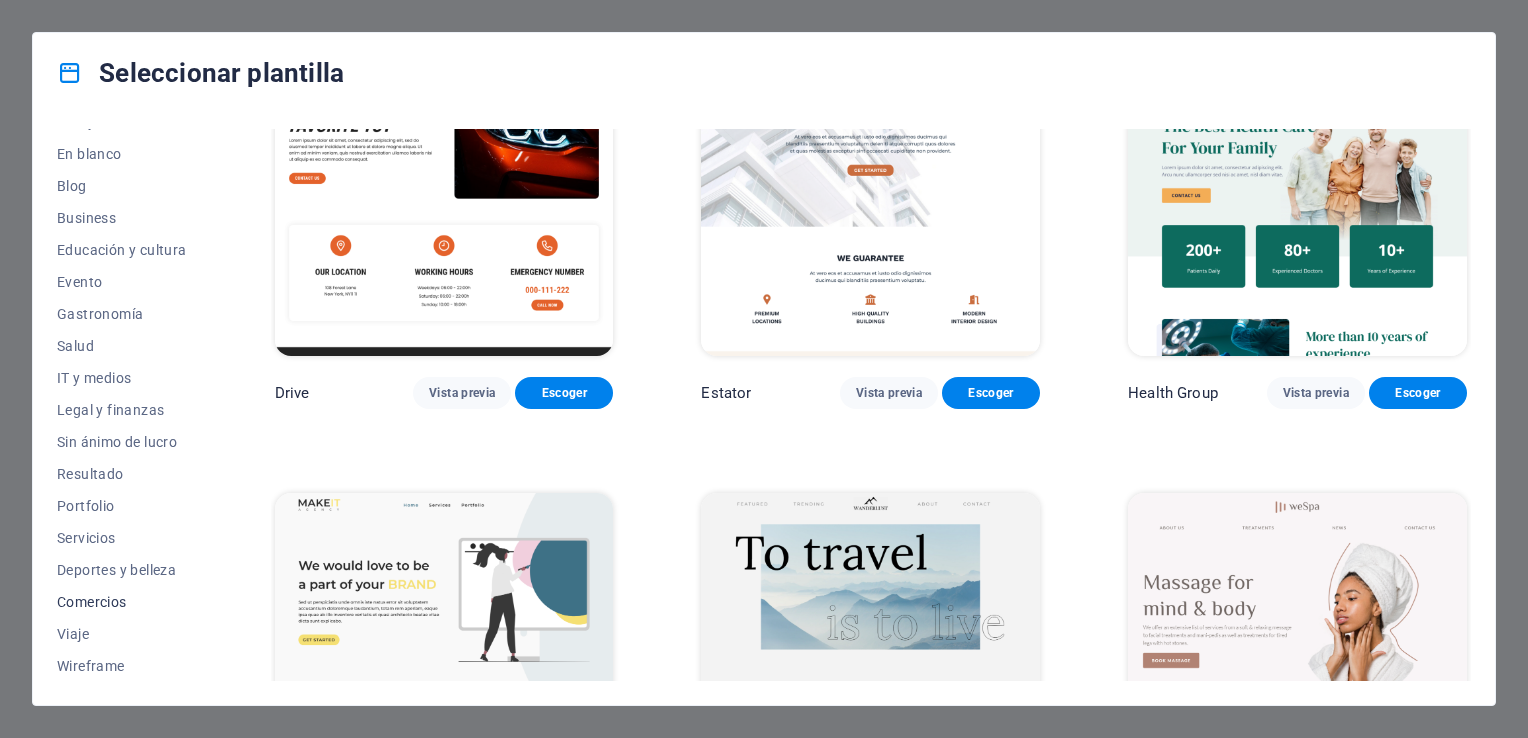 click on "Comercios" at bounding box center [122, 602] 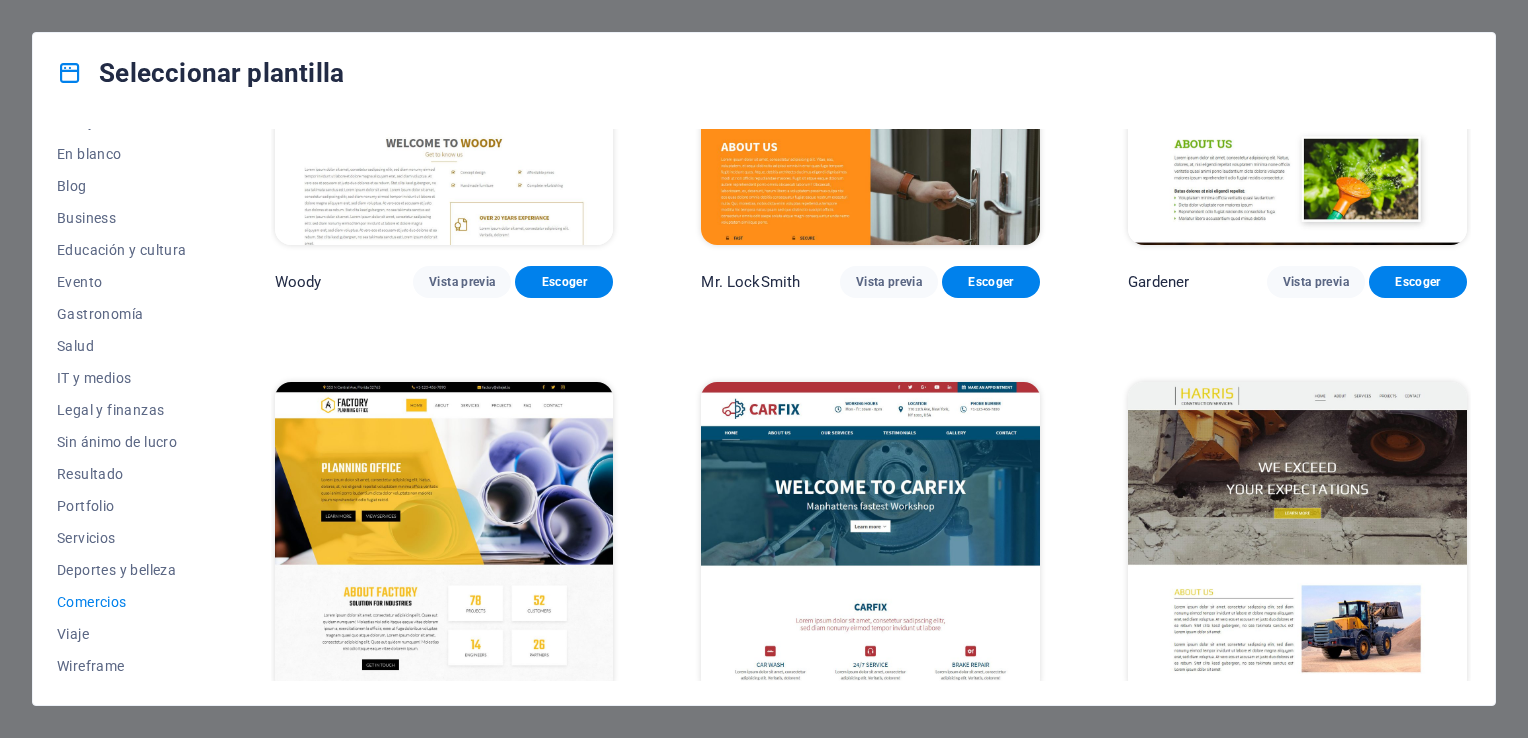 scroll, scrollTop: 708, scrollLeft: 0, axis: vertical 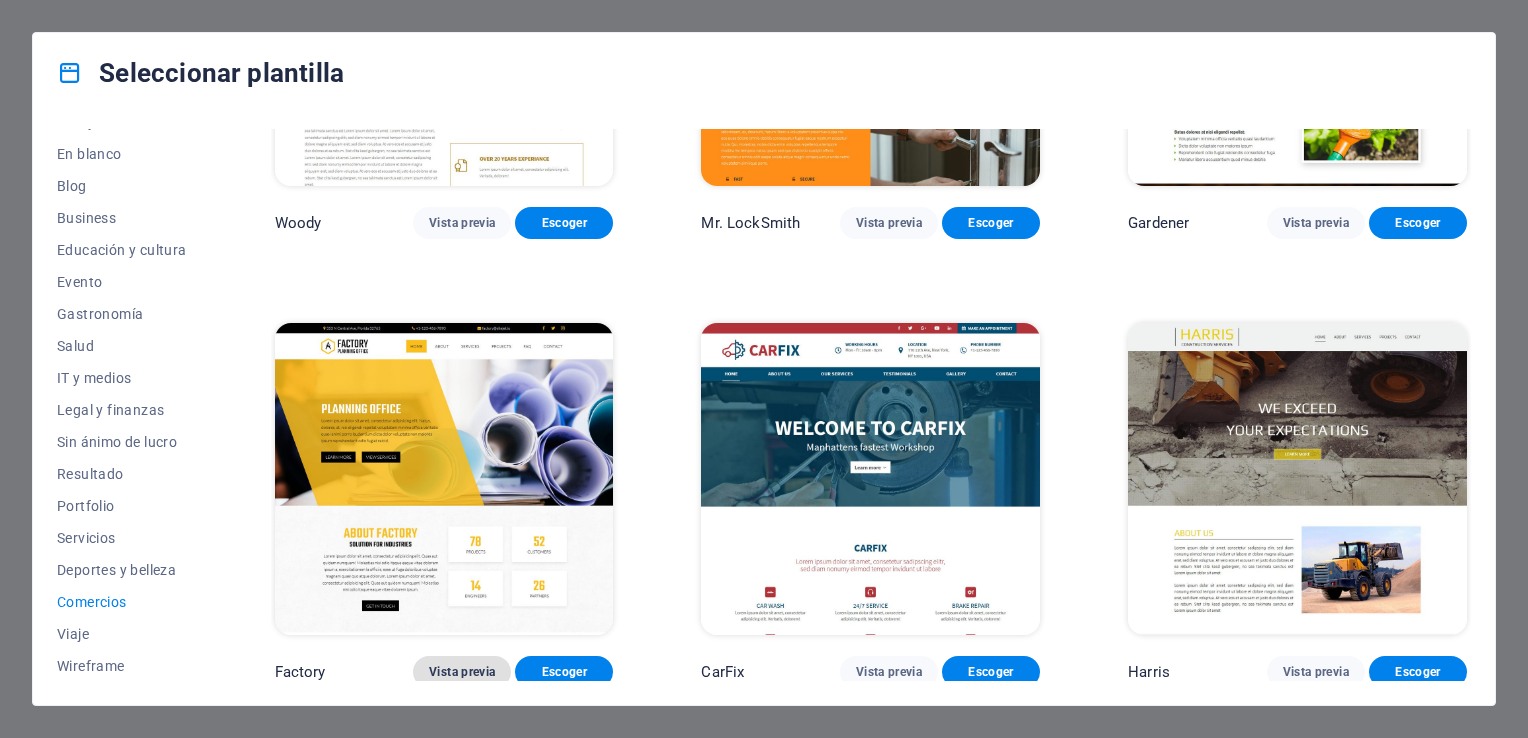 click on "Vista previa" at bounding box center (462, 672) 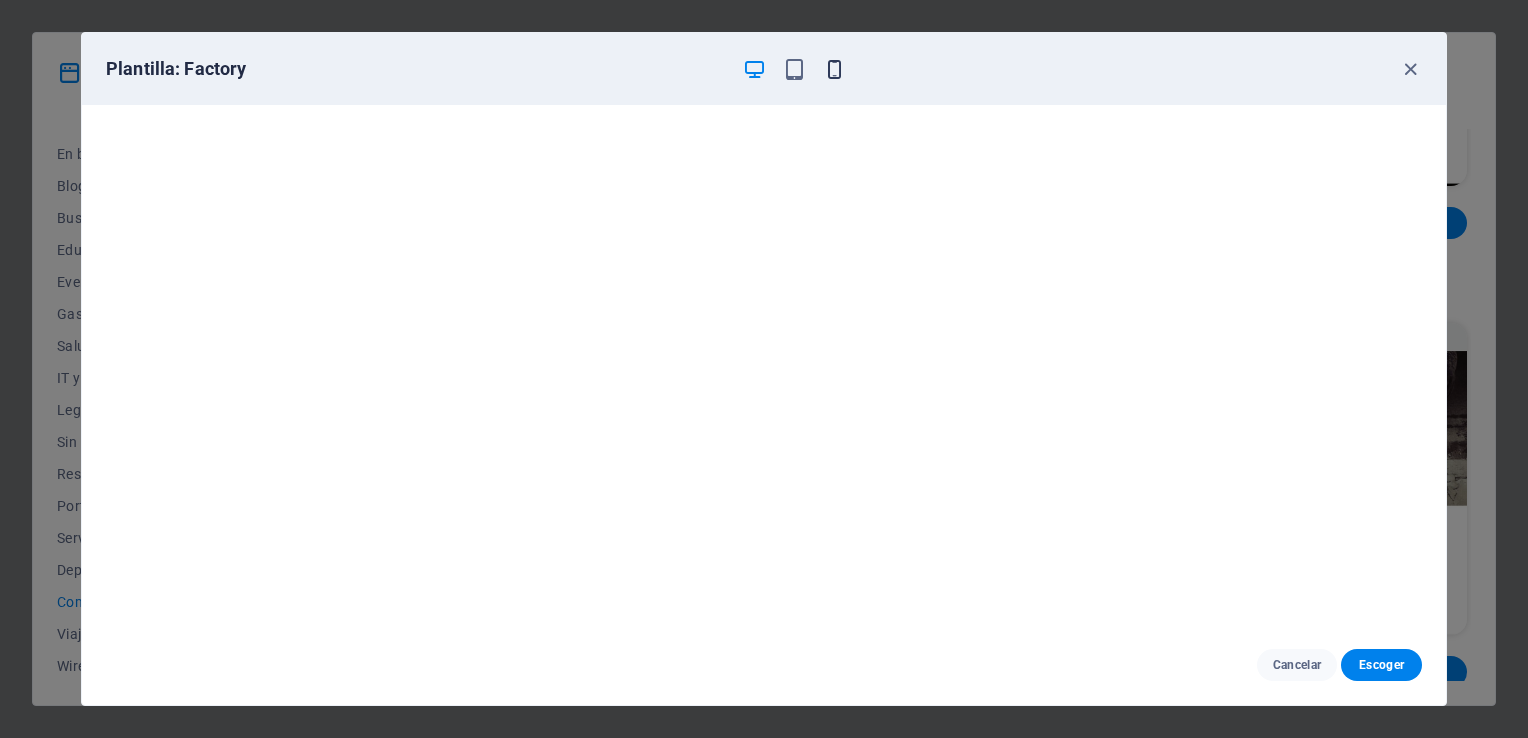 click at bounding box center [834, 69] 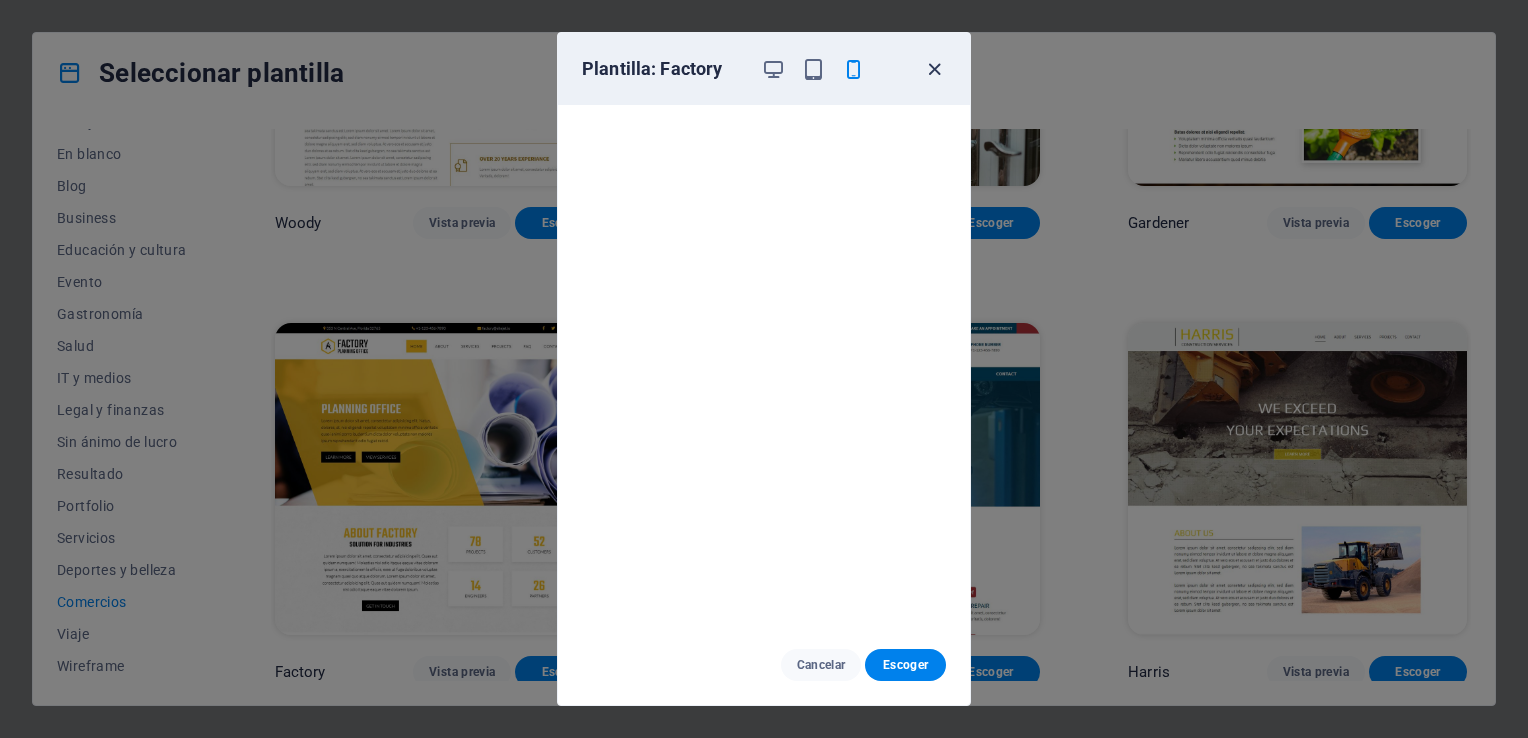 click at bounding box center (934, 69) 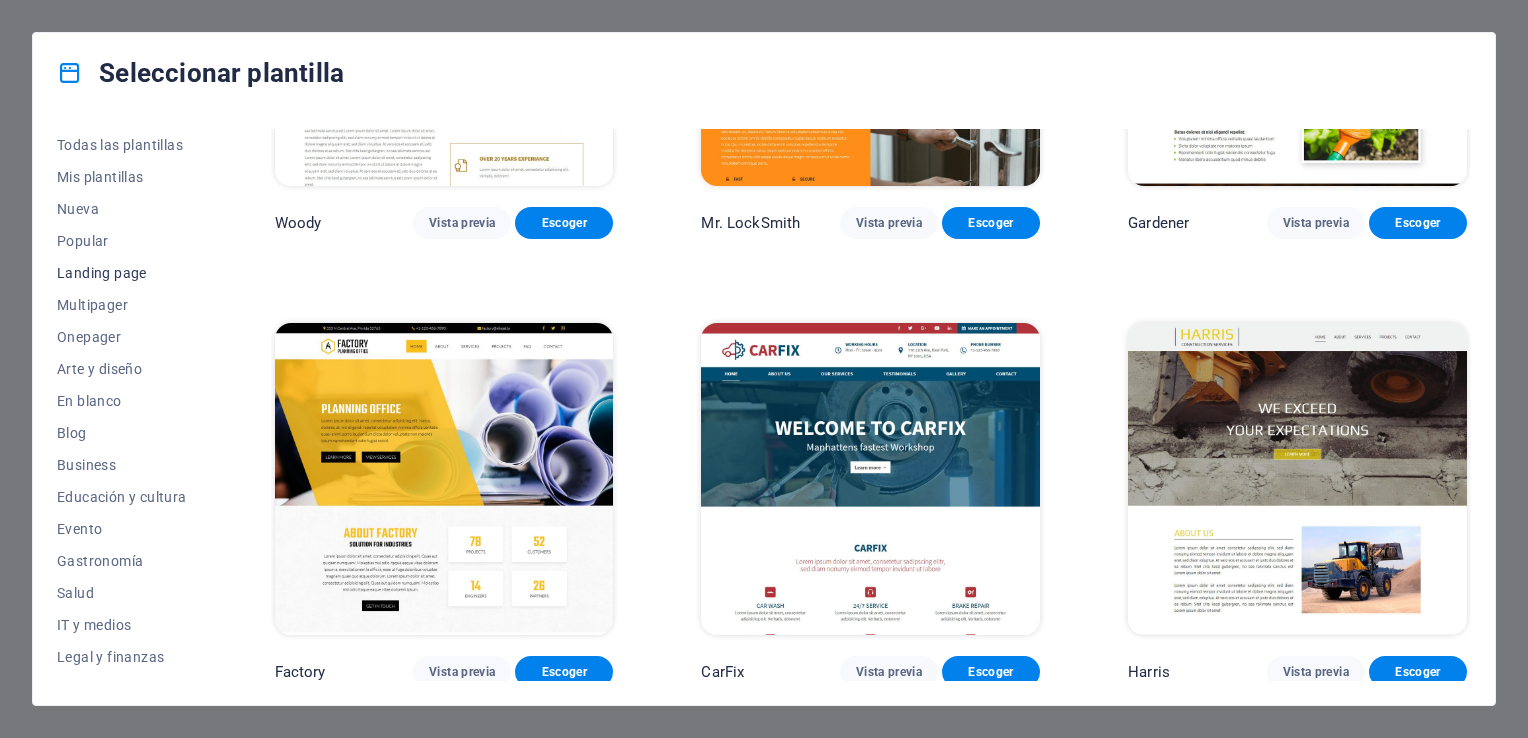 scroll, scrollTop: 247, scrollLeft: 0, axis: vertical 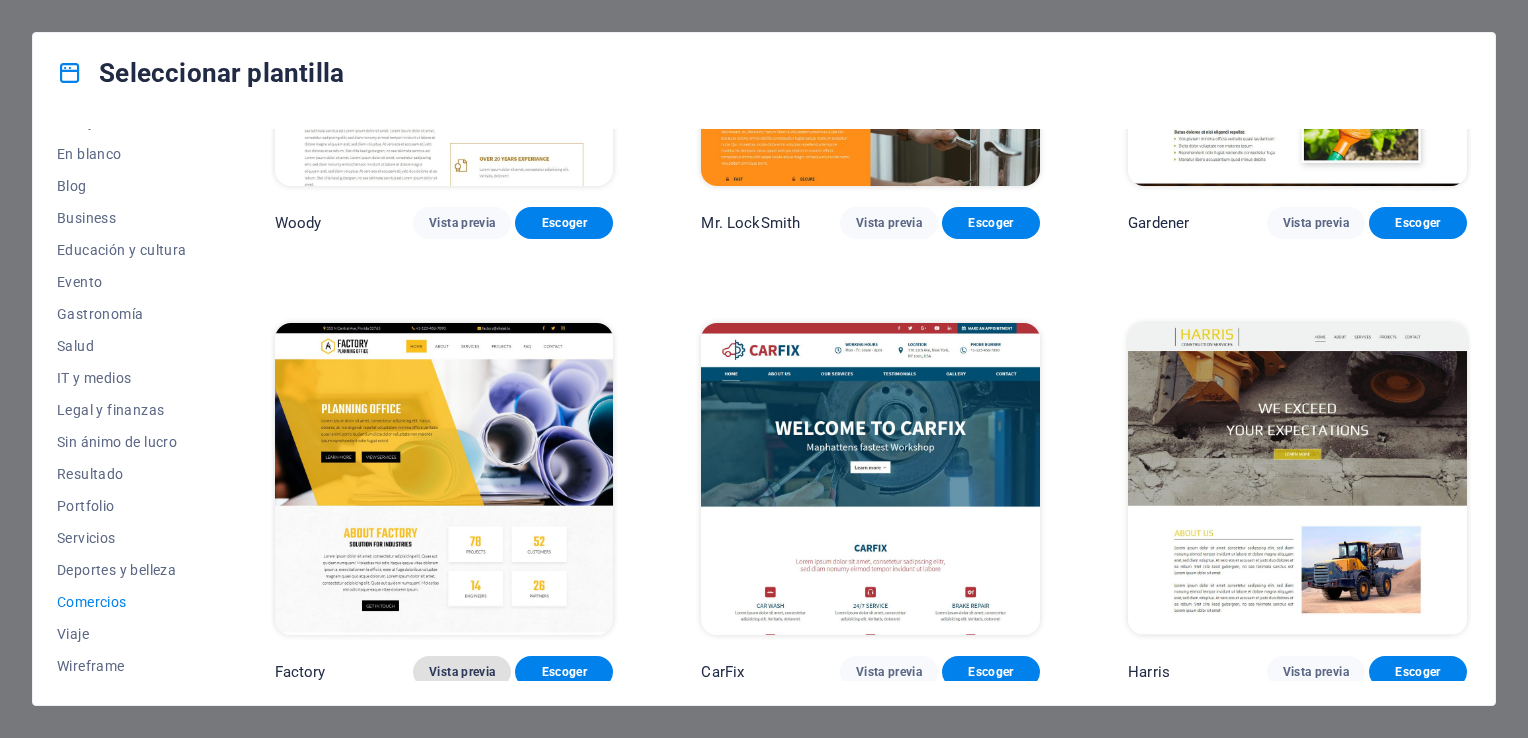 click on "Vista previa" at bounding box center (462, 672) 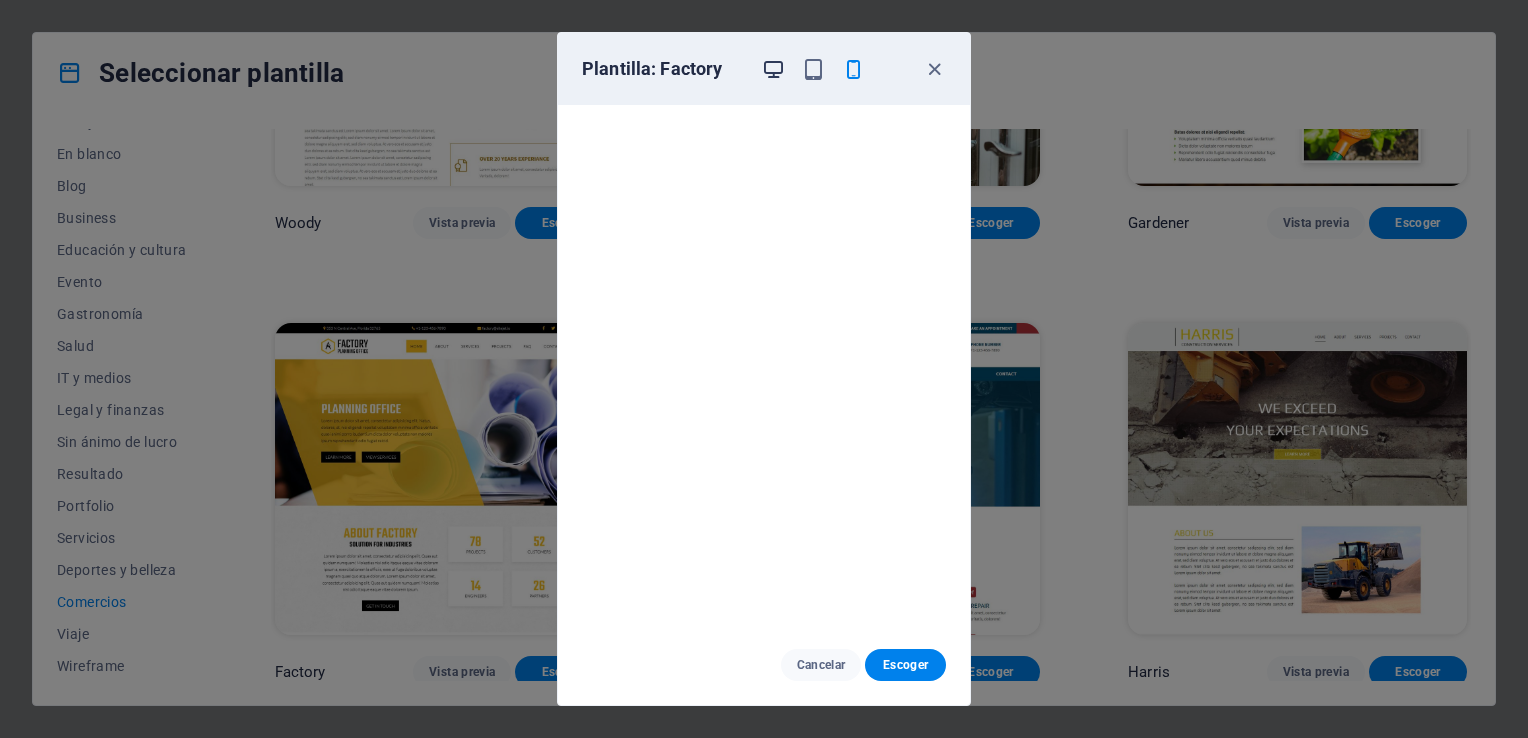 click at bounding box center (773, 69) 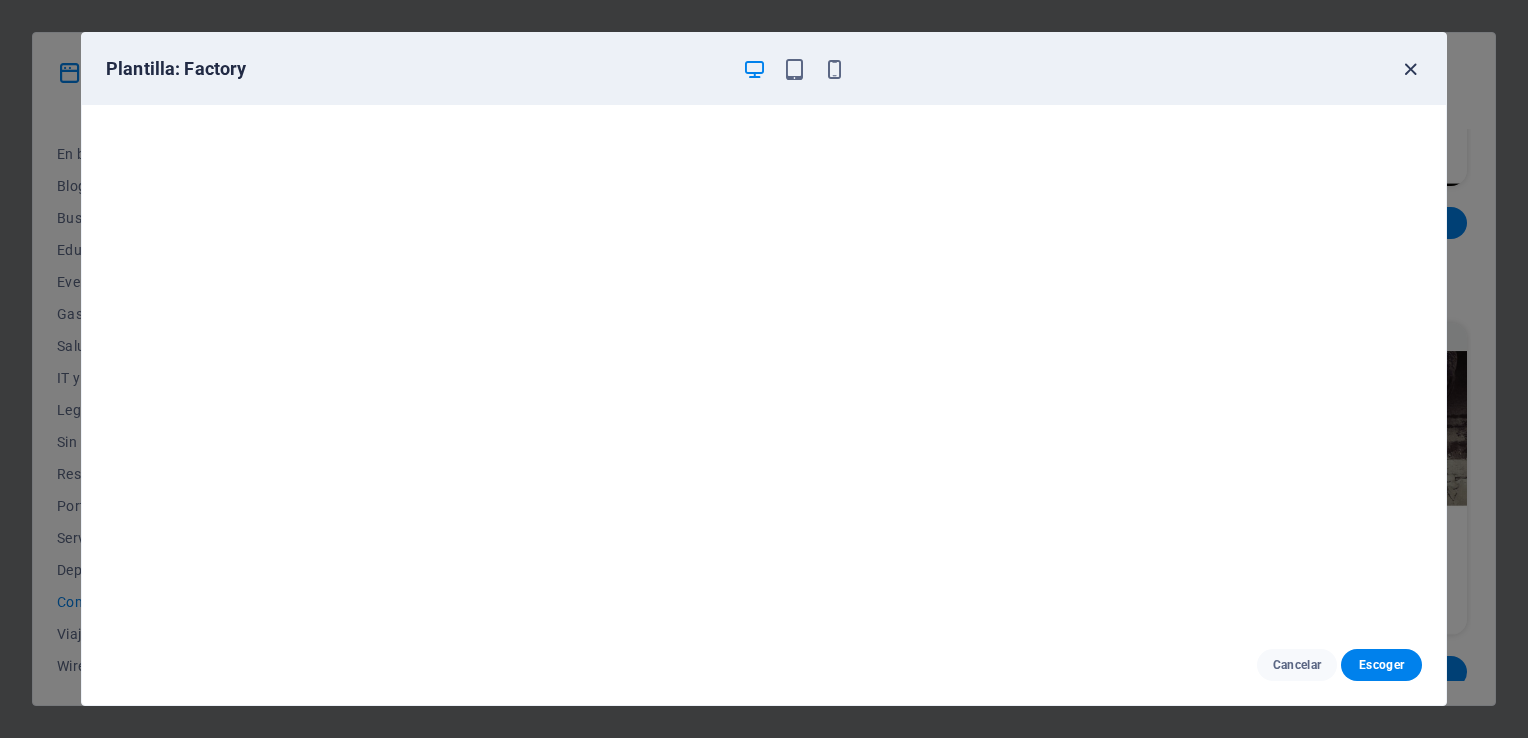 click at bounding box center [1410, 69] 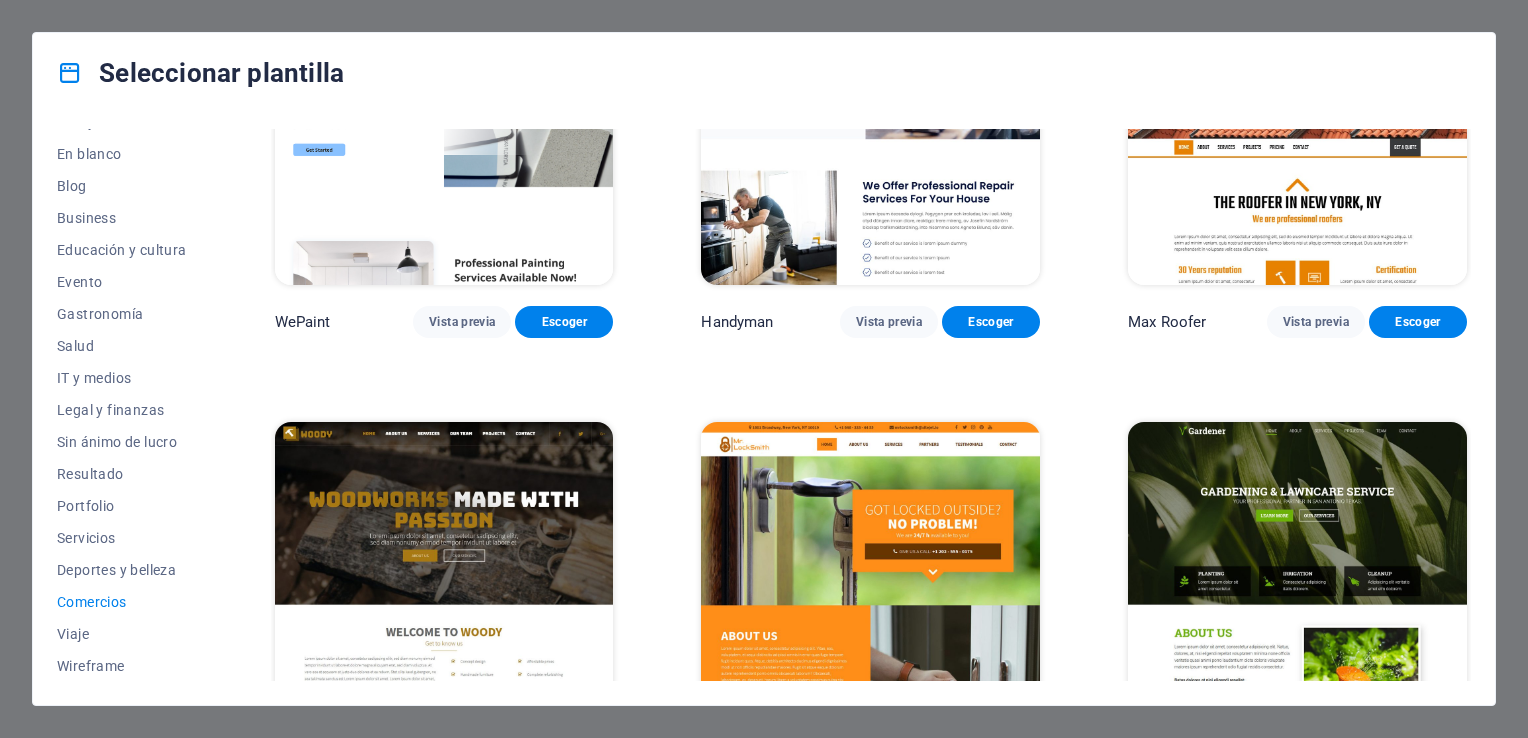 scroll, scrollTop: 0, scrollLeft: 0, axis: both 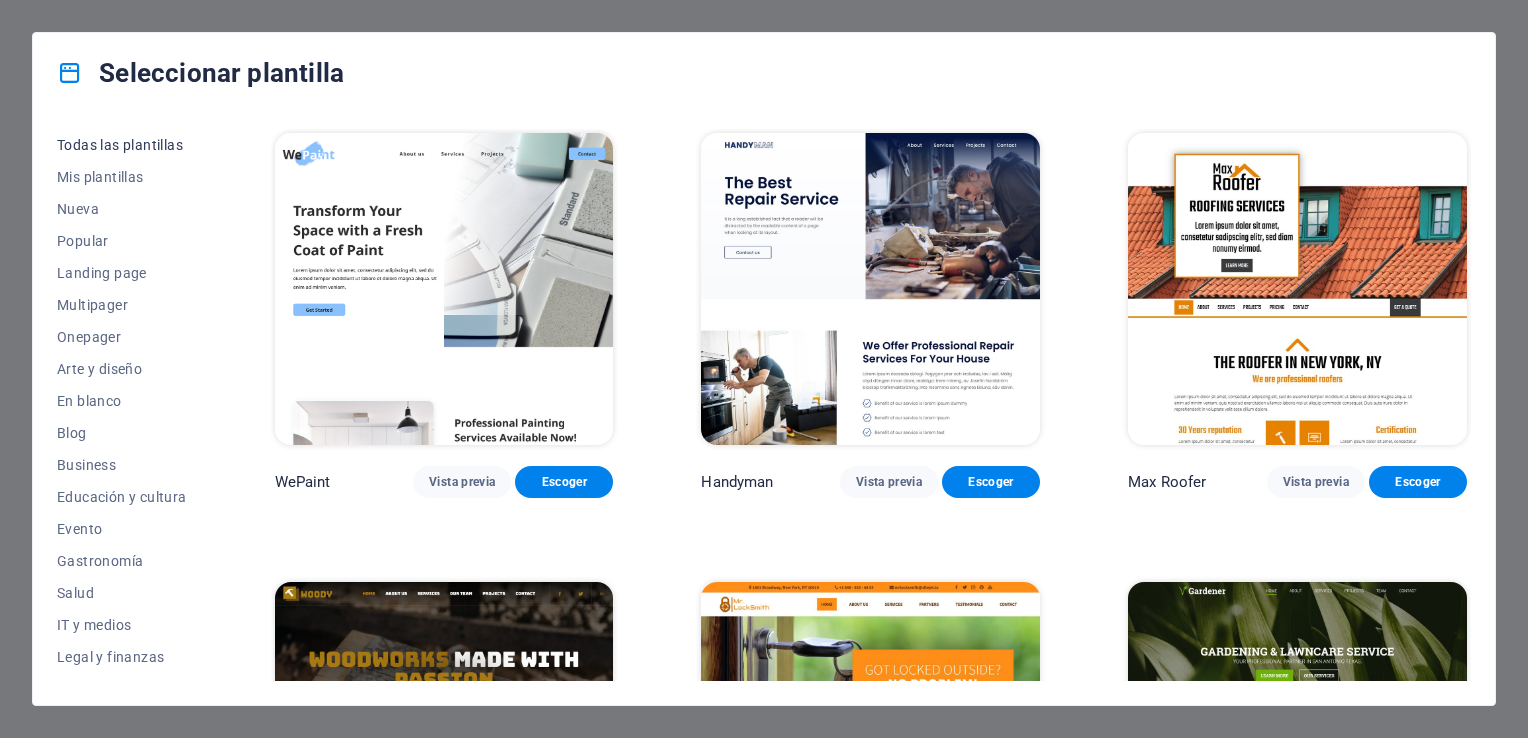 click on "Todas las plantillas" at bounding box center (122, 145) 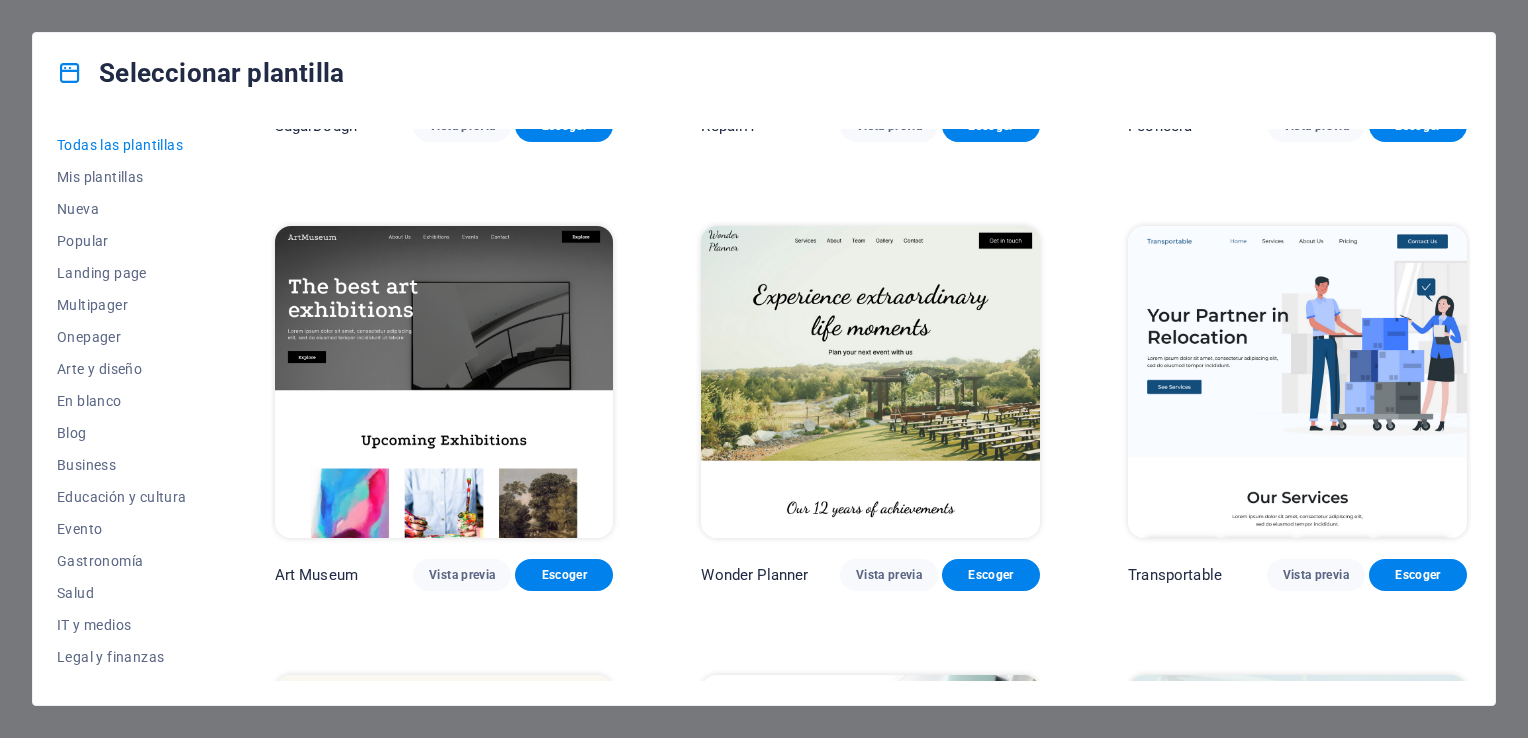 scroll, scrollTop: 359, scrollLeft: 0, axis: vertical 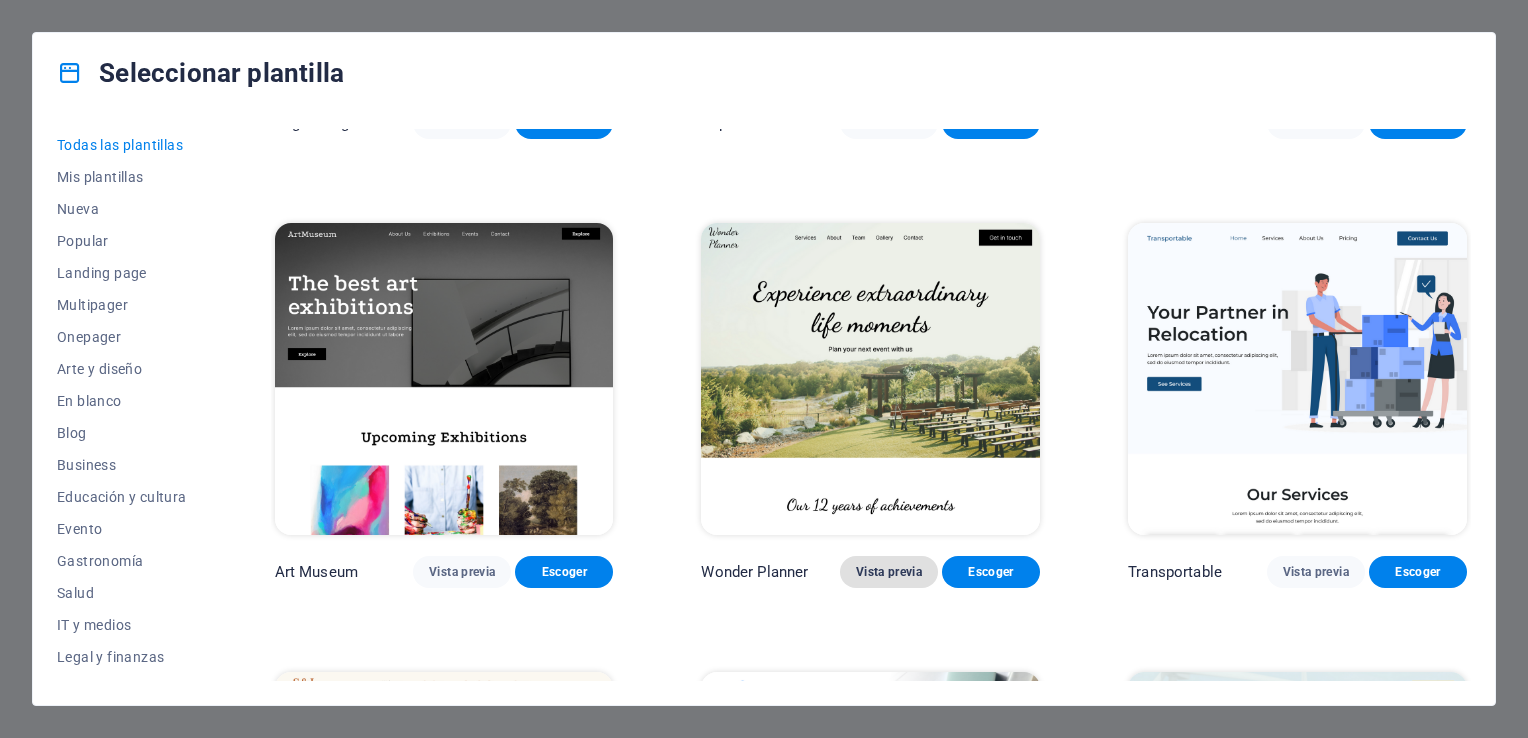 click on "Vista previa" at bounding box center [889, 572] 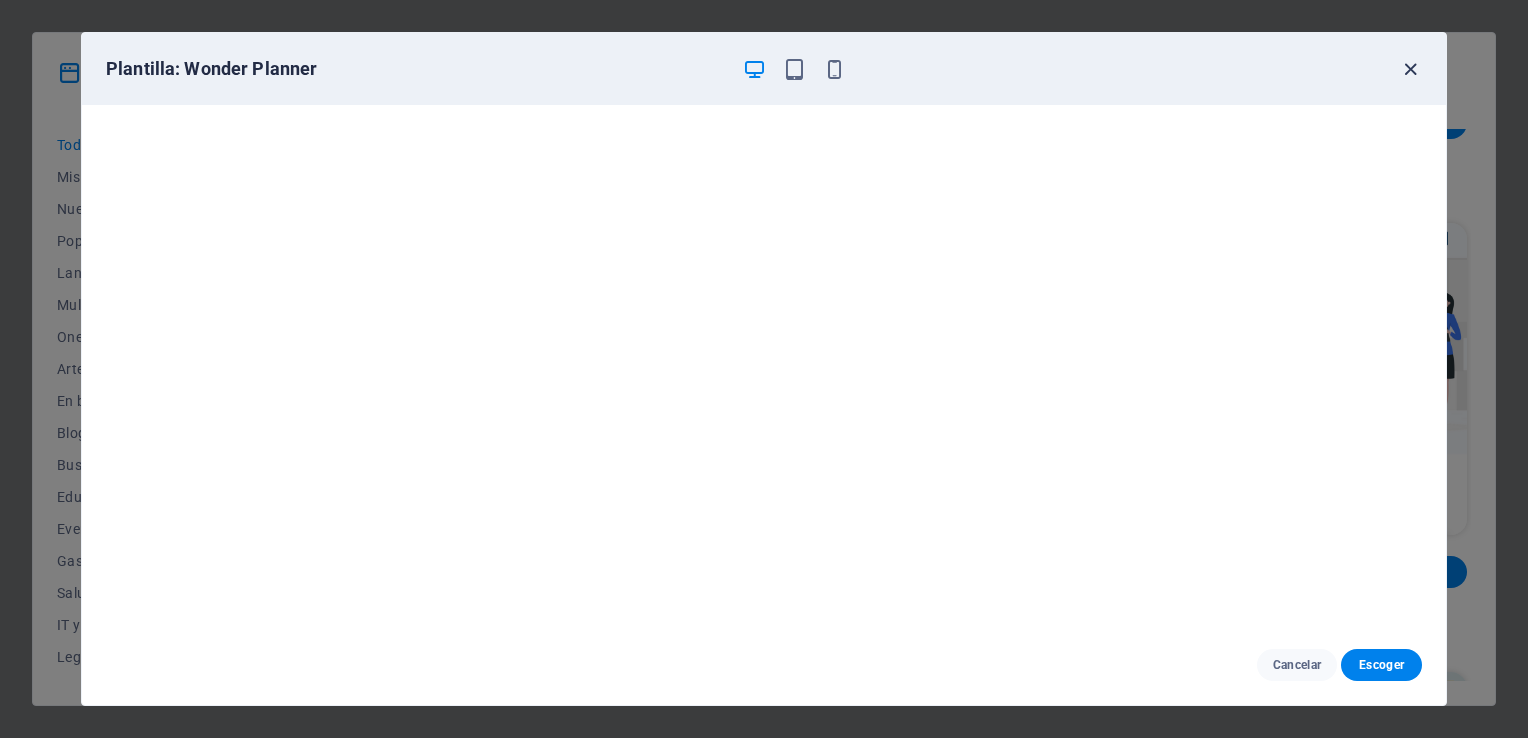 click at bounding box center (1410, 69) 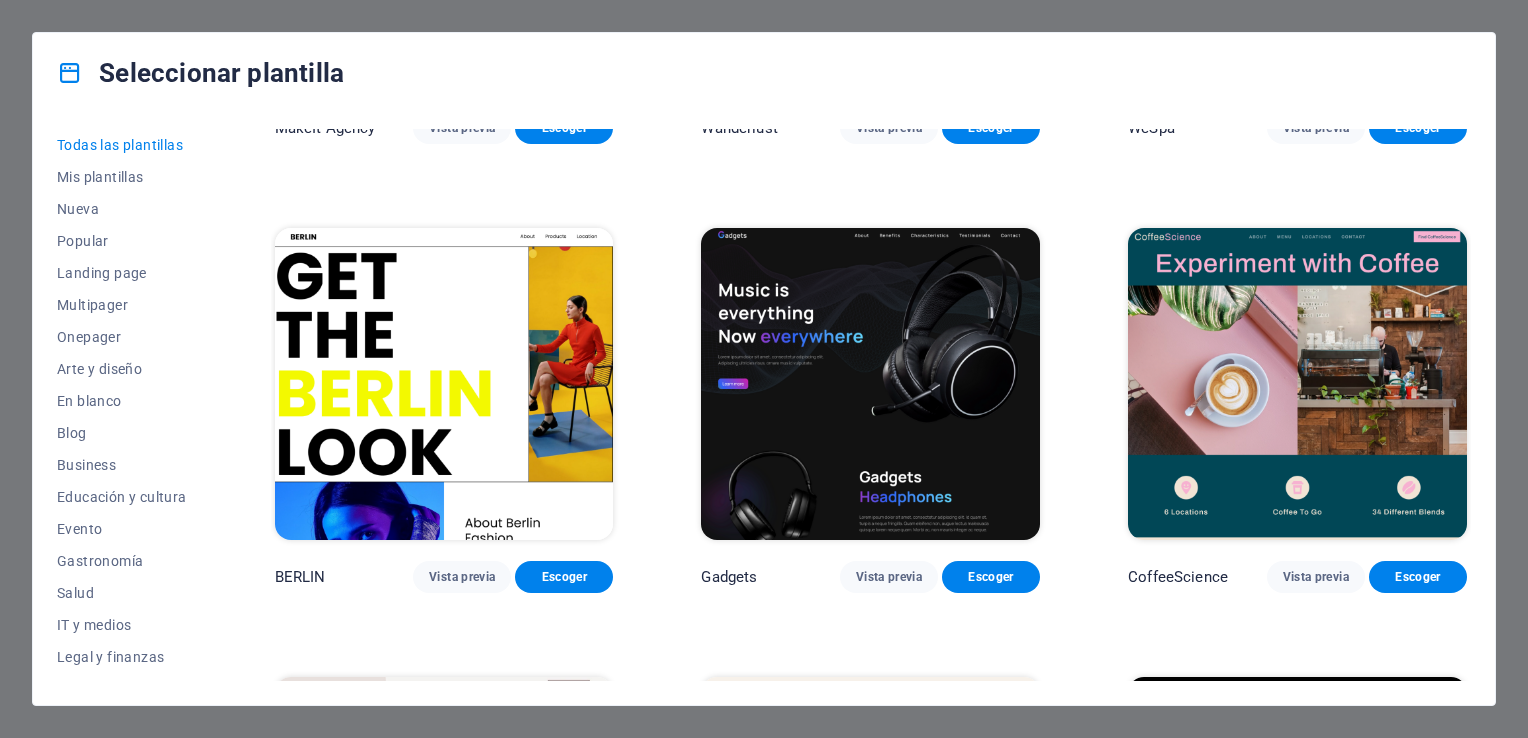 scroll, scrollTop: 4844, scrollLeft: 0, axis: vertical 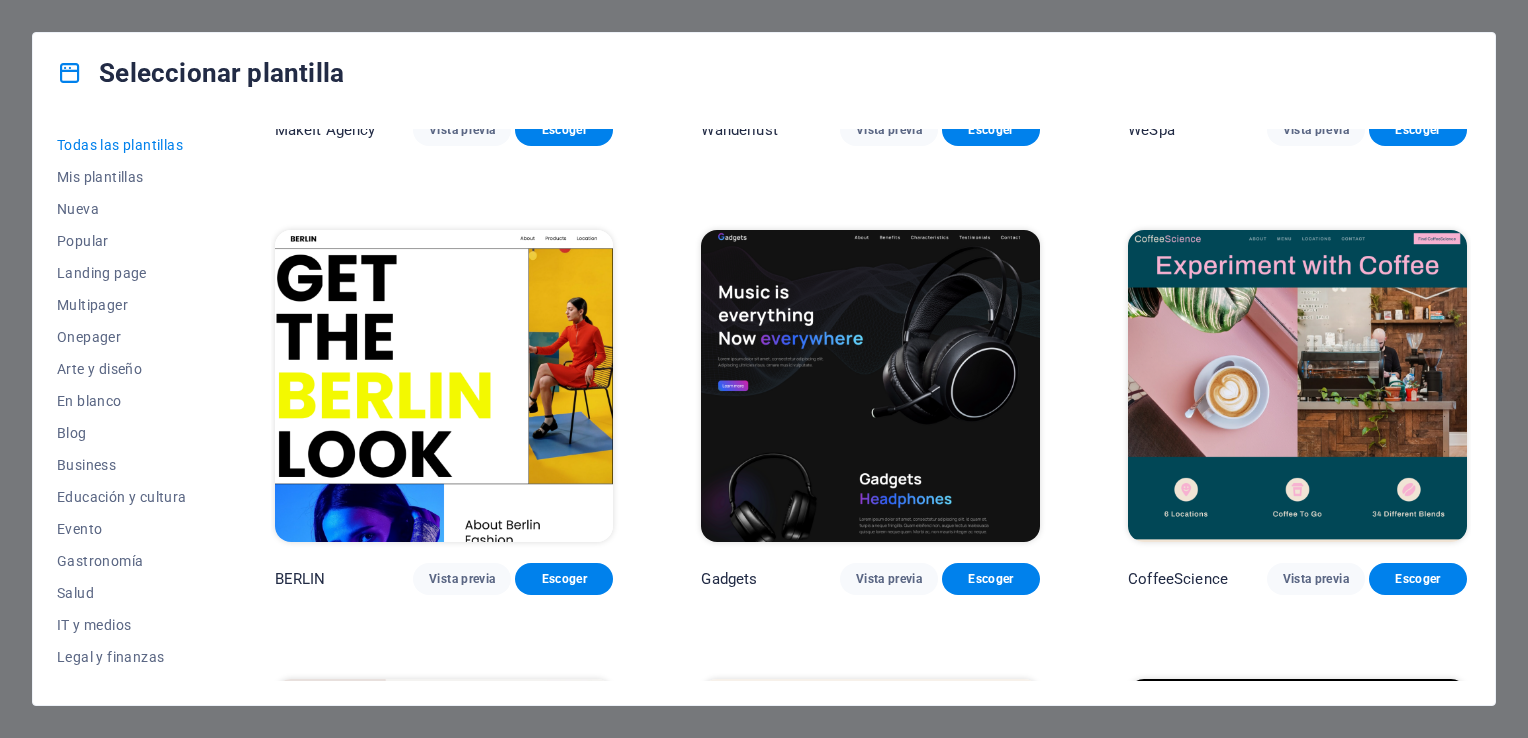 click at bounding box center (1297, 386) 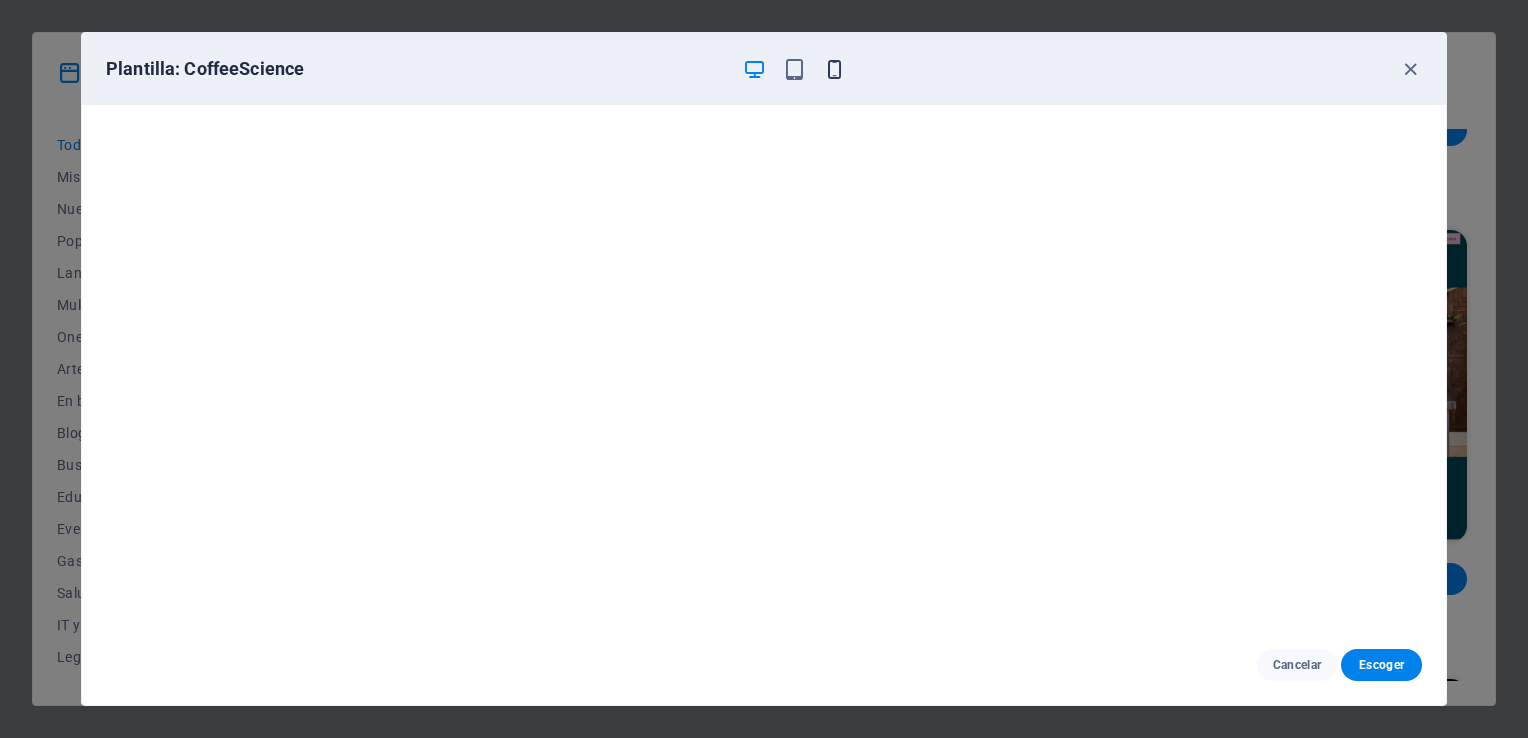 click at bounding box center [834, 69] 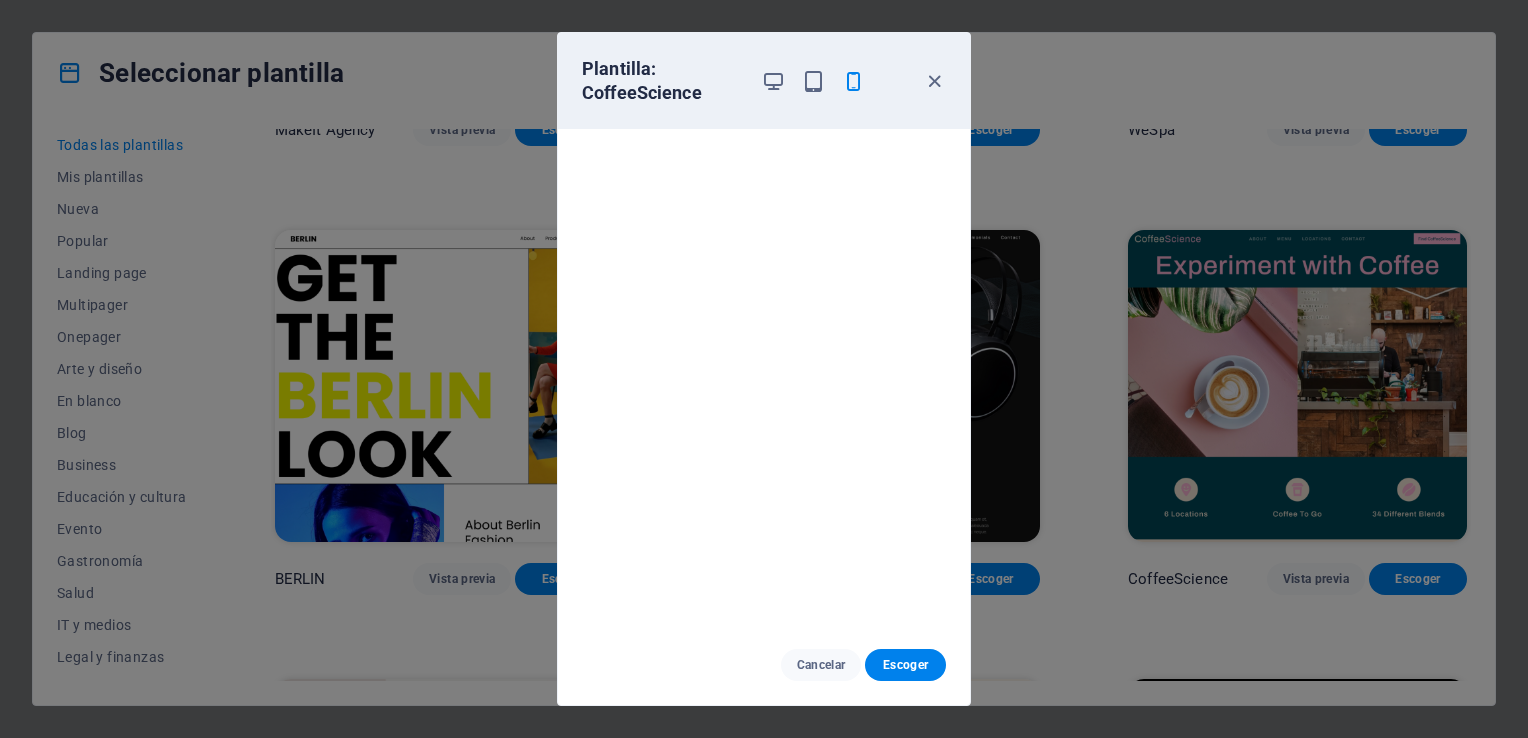 scroll, scrollTop: 5, scrollLeft: 0, axis: vertical 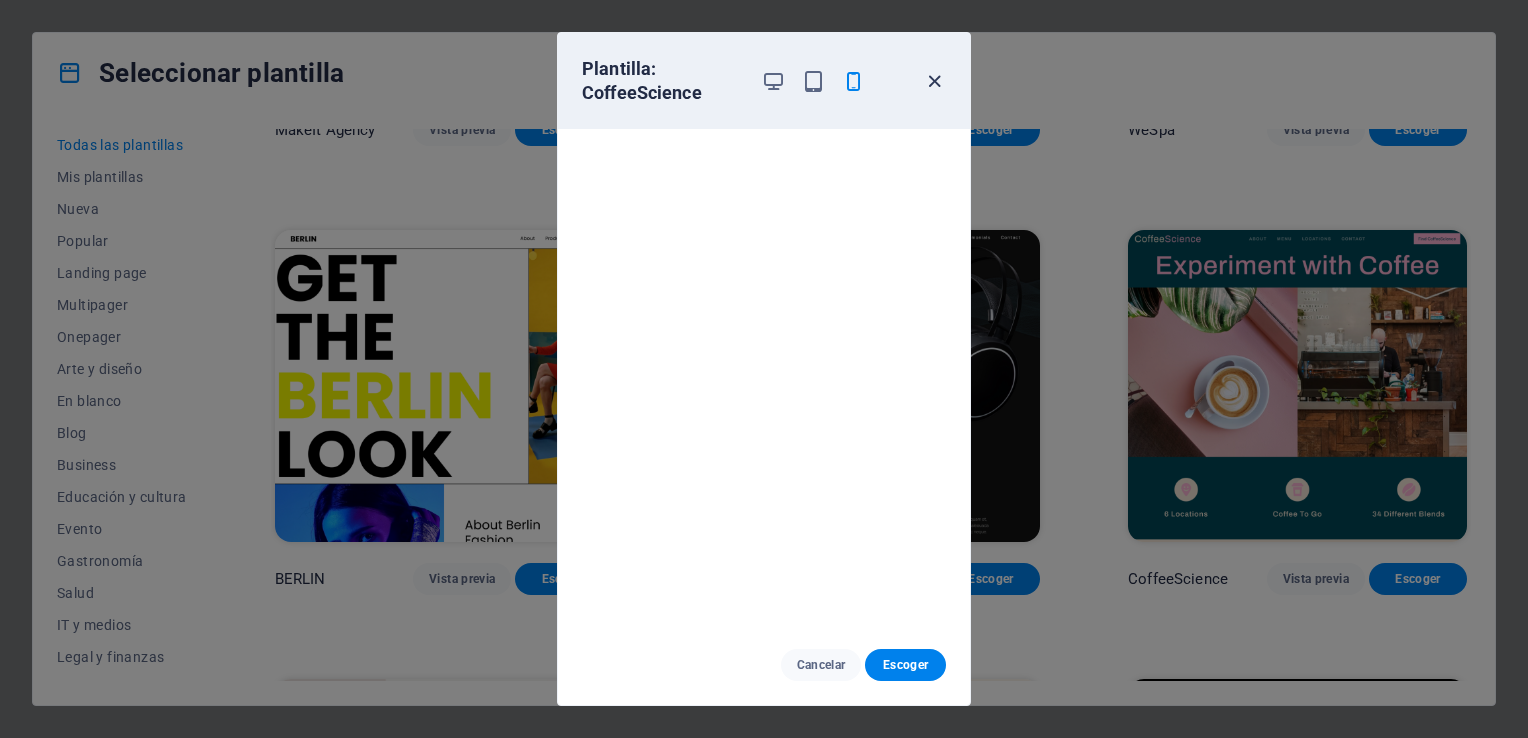 click at bounding box center [934, 81] 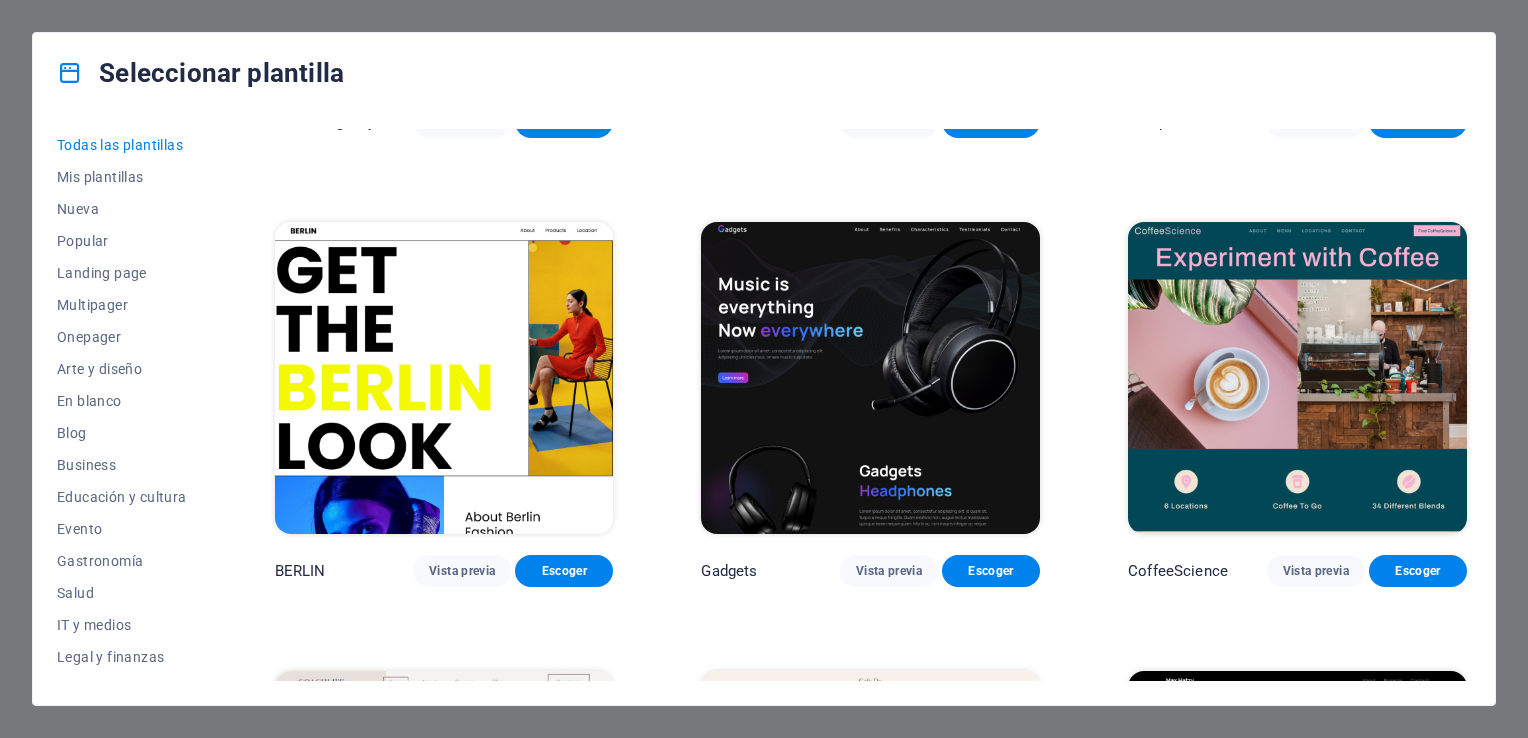 scroll, scrollTop: 4852, scrollLeft: 0, axis: vertical 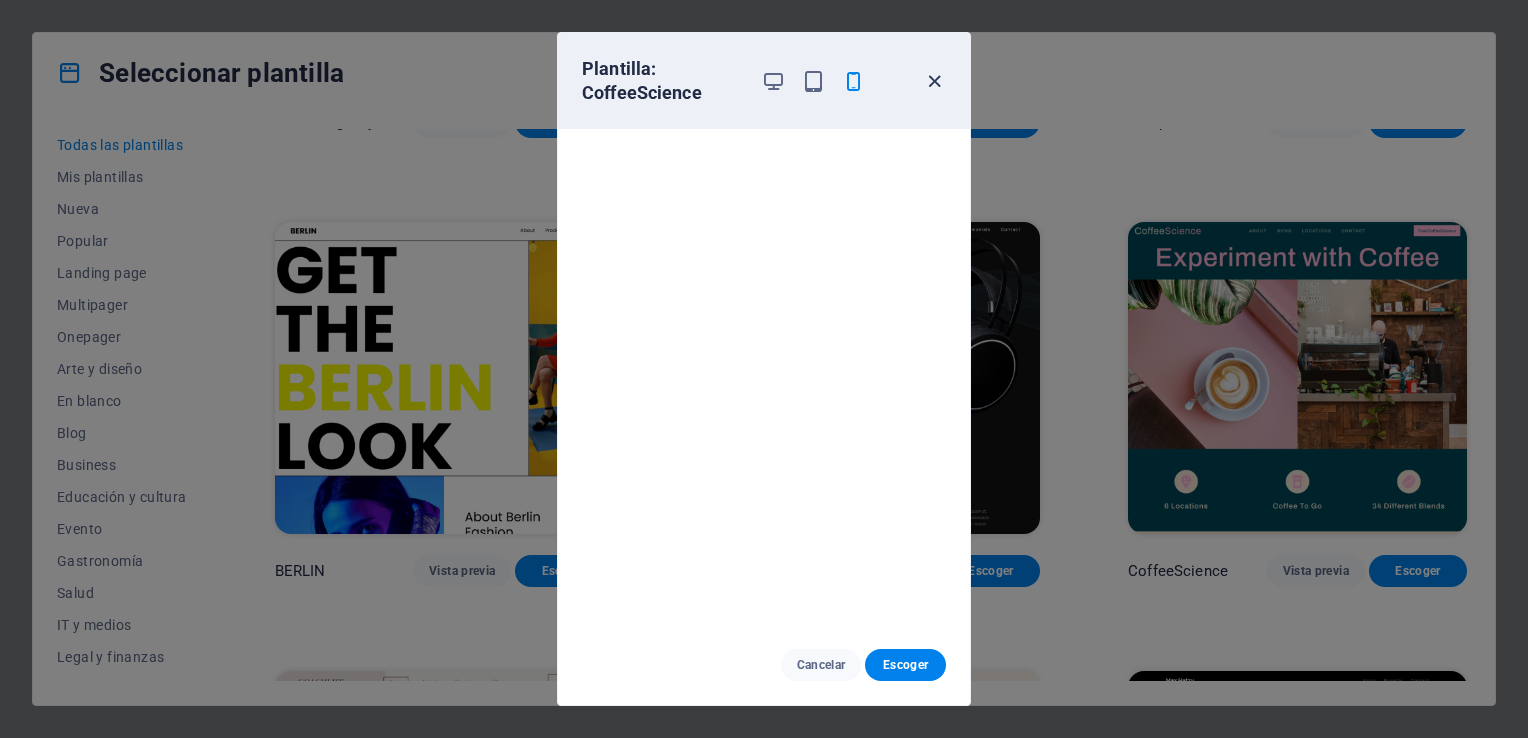 click at bounding box center [934, 81] 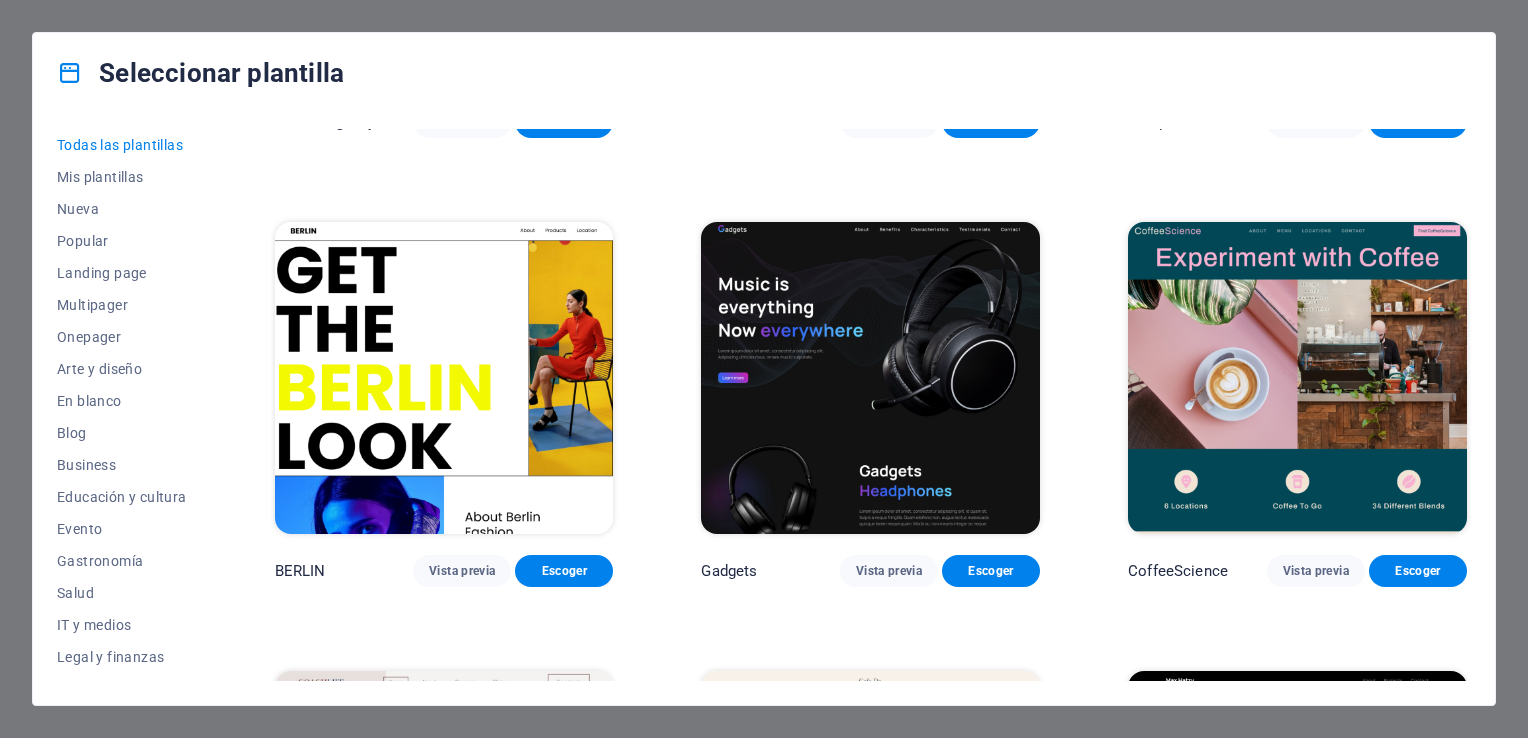 click at bounding box center (1297, 378) 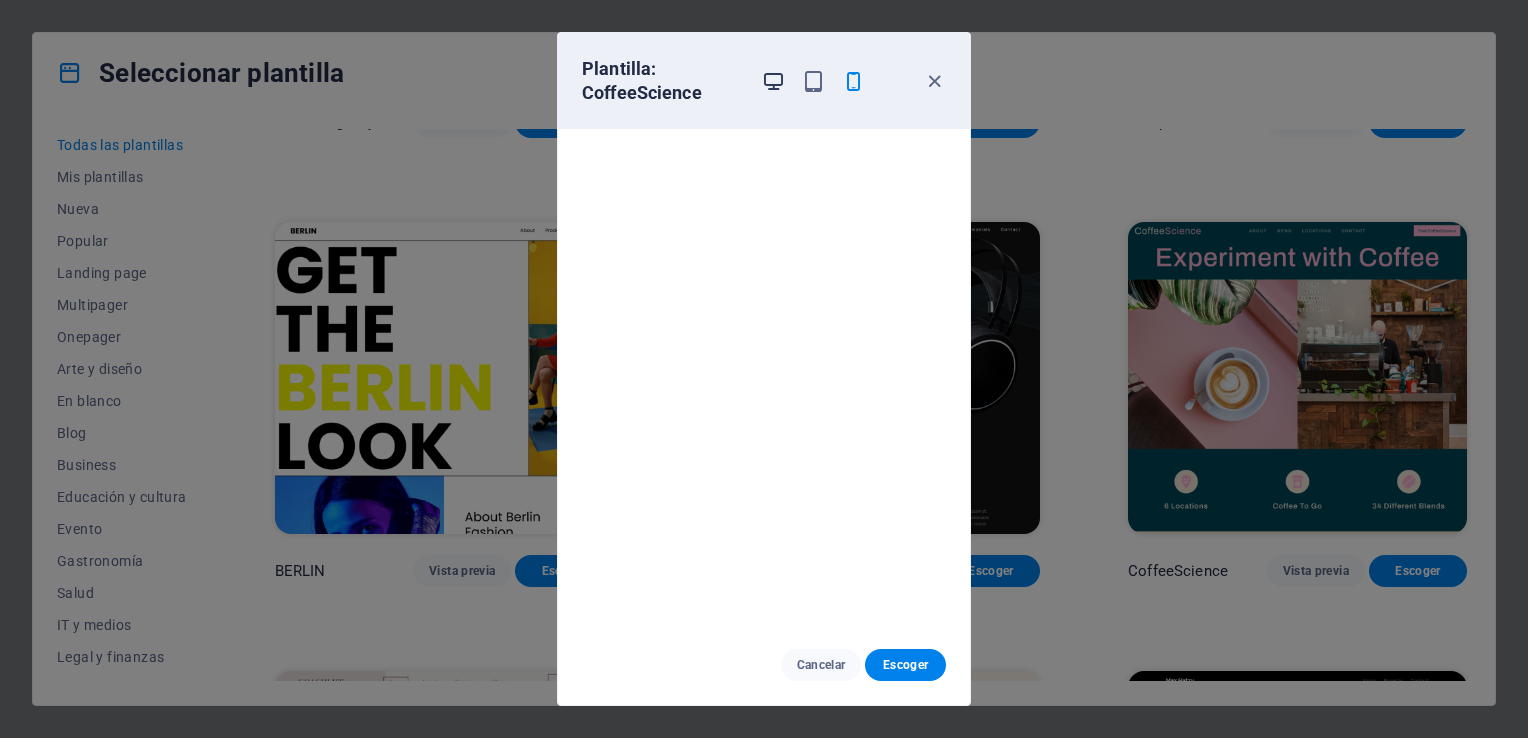 click at bounding box center (773, 81) 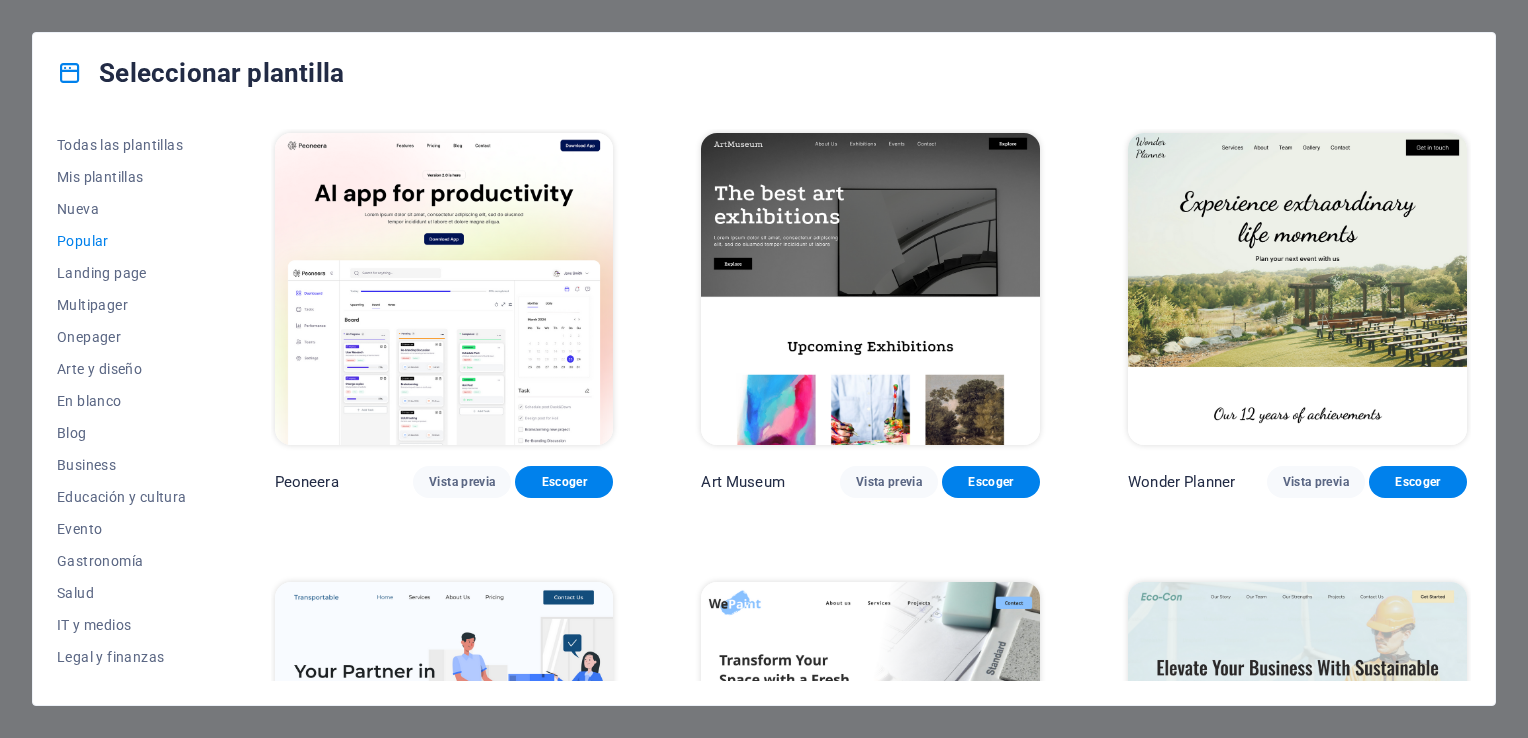scroll, scrollTop: 0, scrollLeft: 0, axis: both 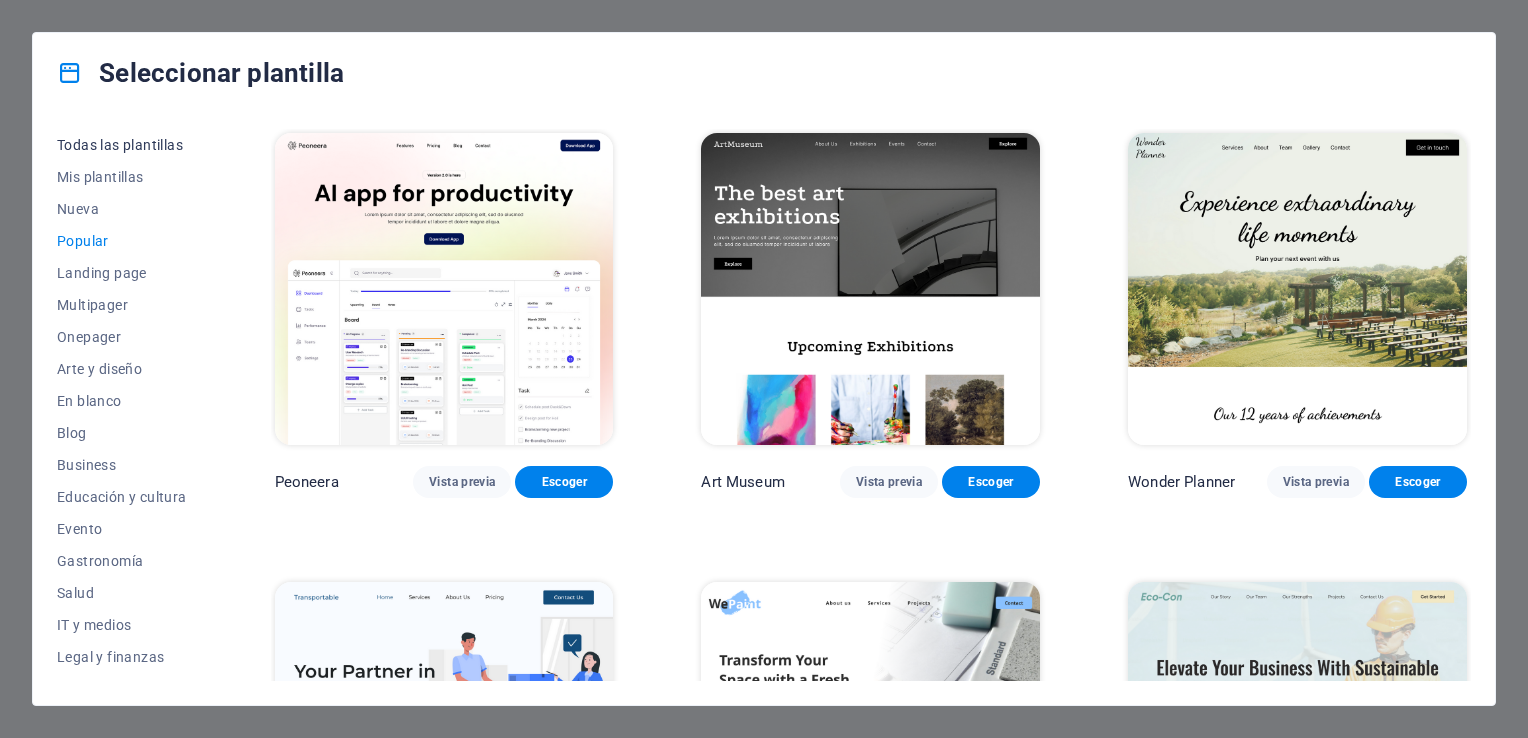 click on "Todas las plantillas" at bounding box center (122, 145) 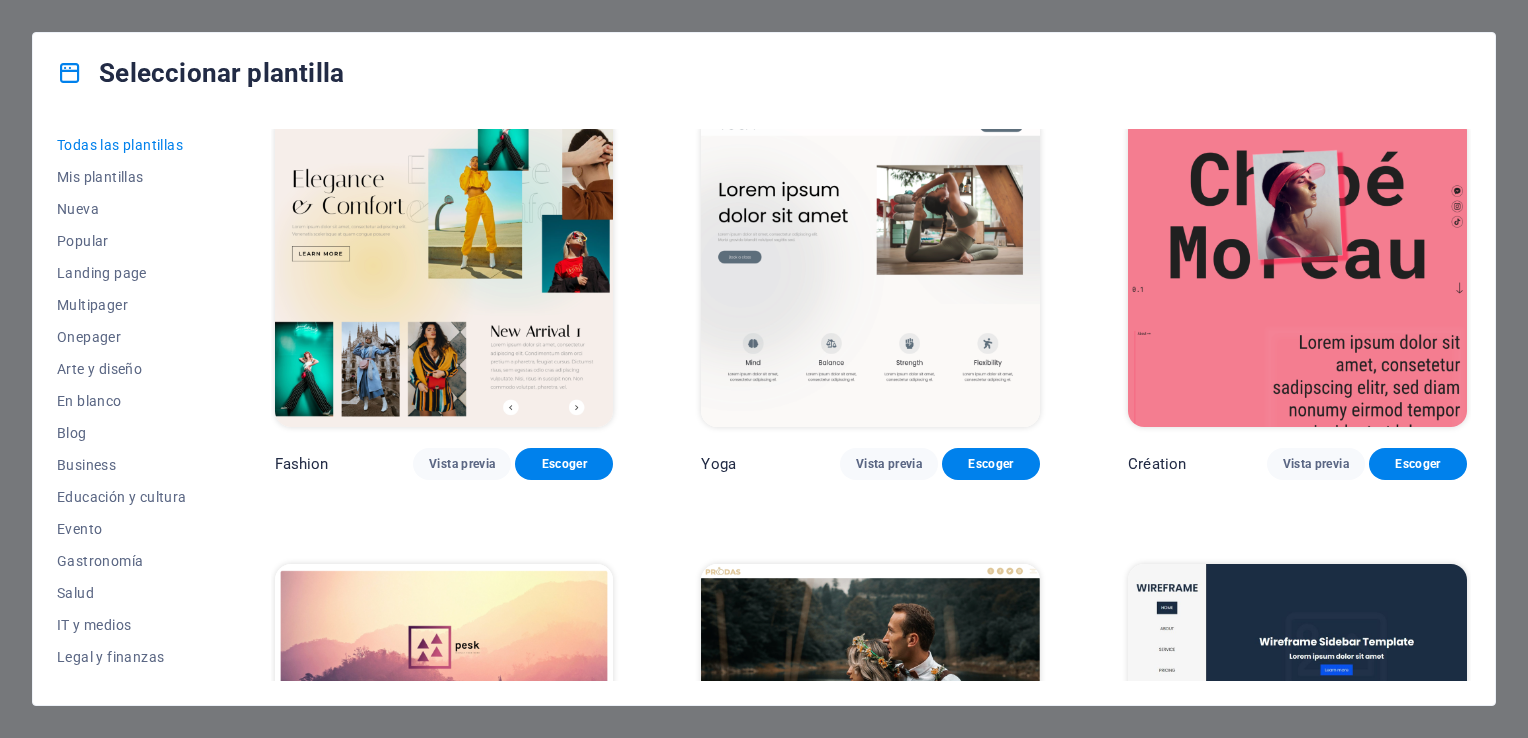 scroll, scrollTop: 6756, scrollLeft: 0, axis: vertical 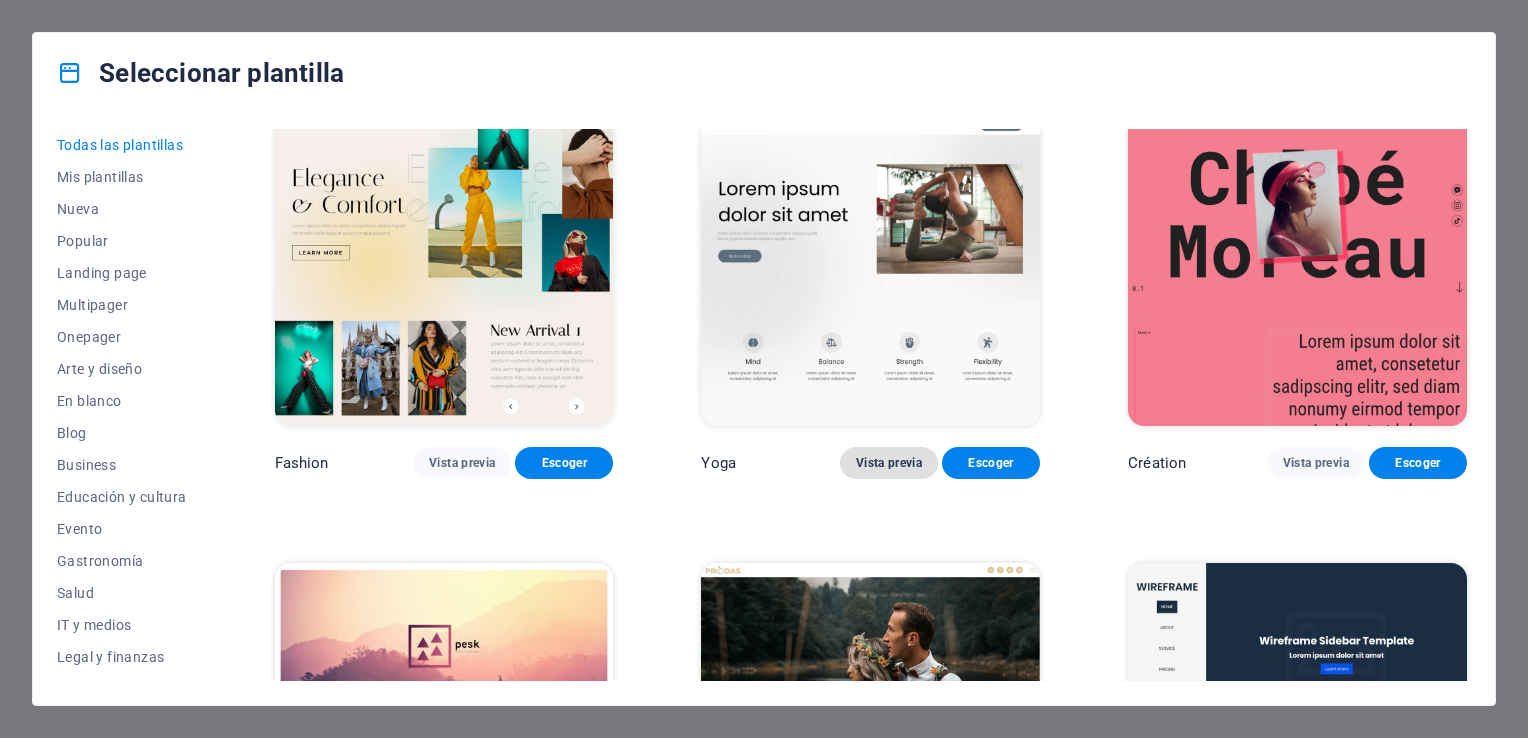click on "Vista previa" at bounding box center (889, 463) 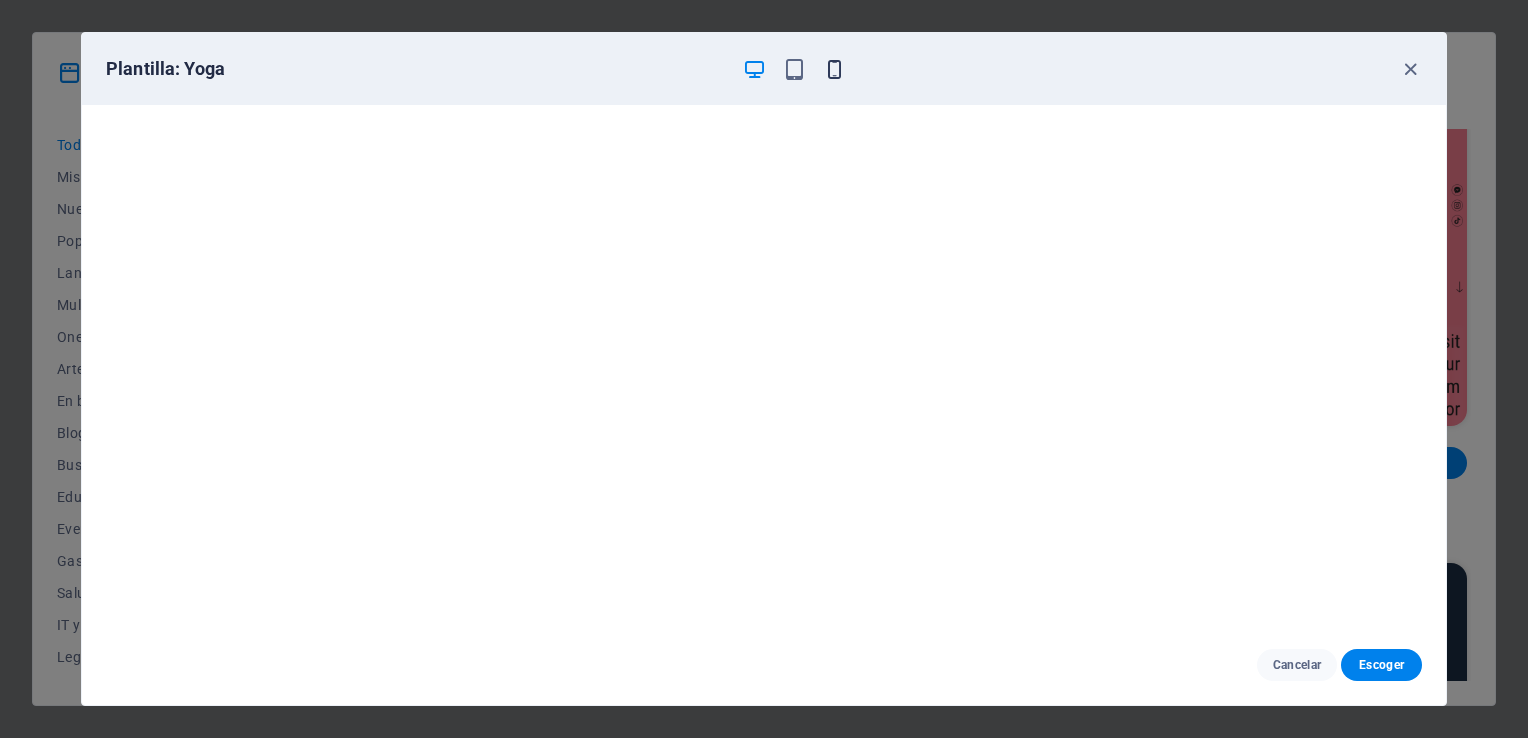 click at bounding box center [834, 69] 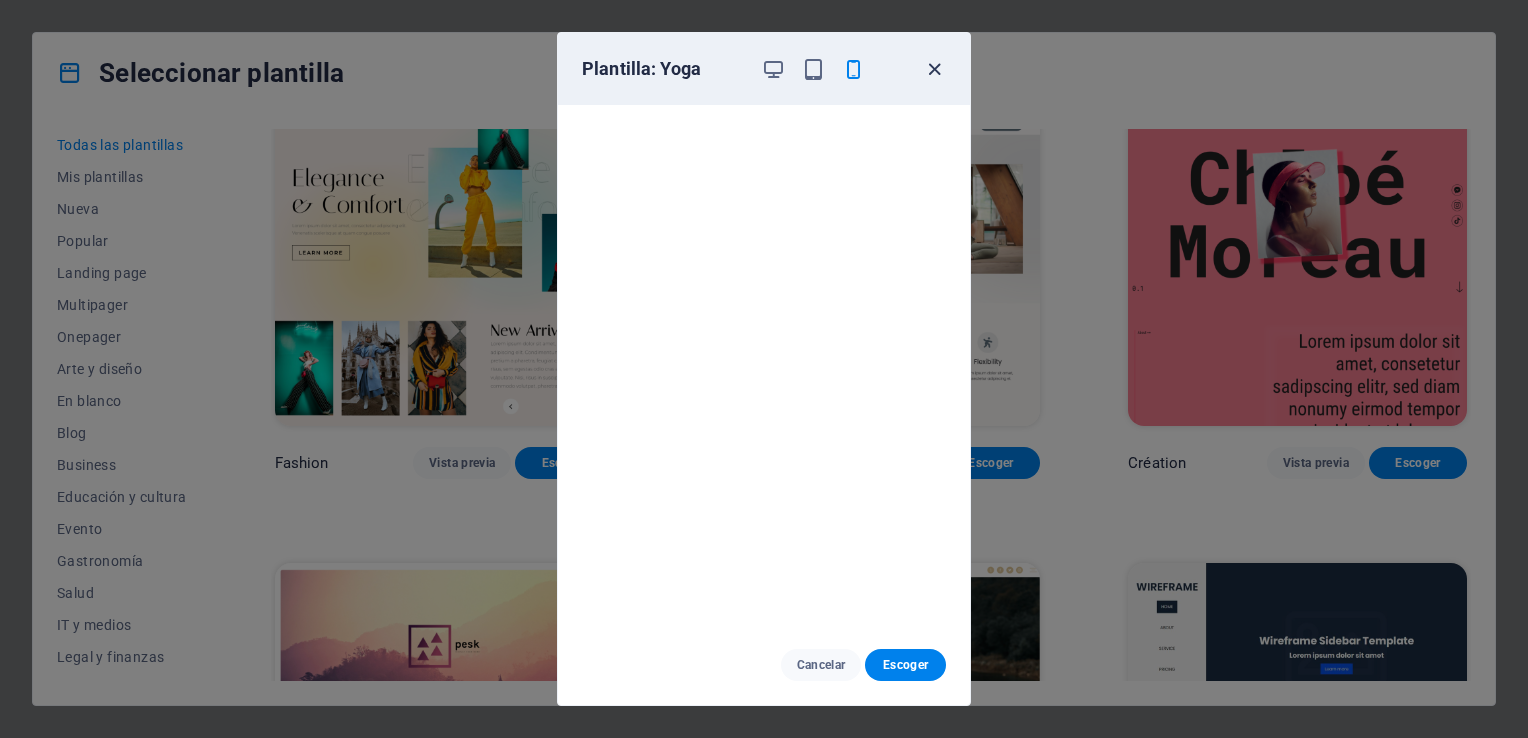 click at bounding box center [934, 69] 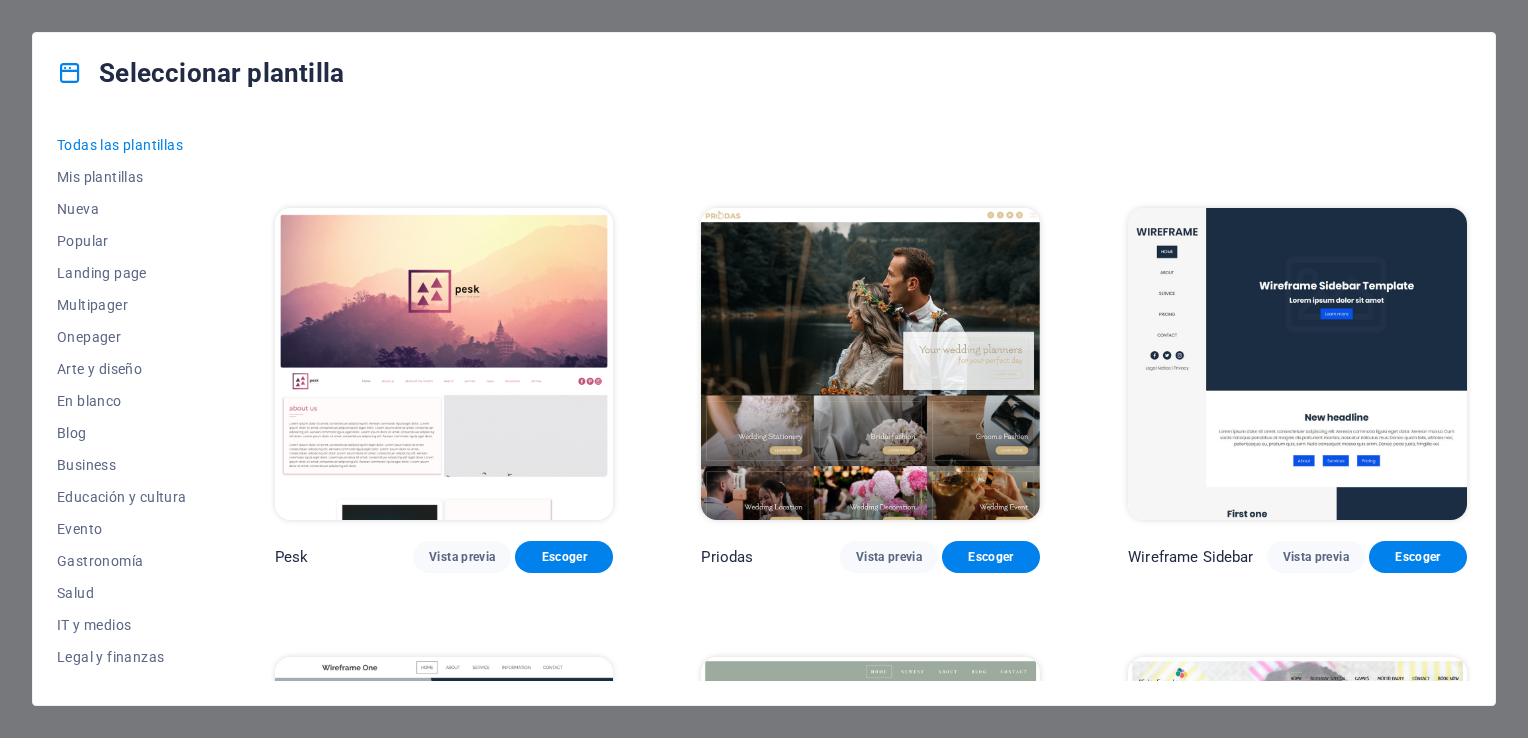 scroll, scrollTop: 7098, scrollLeft: 0, axis: vertical 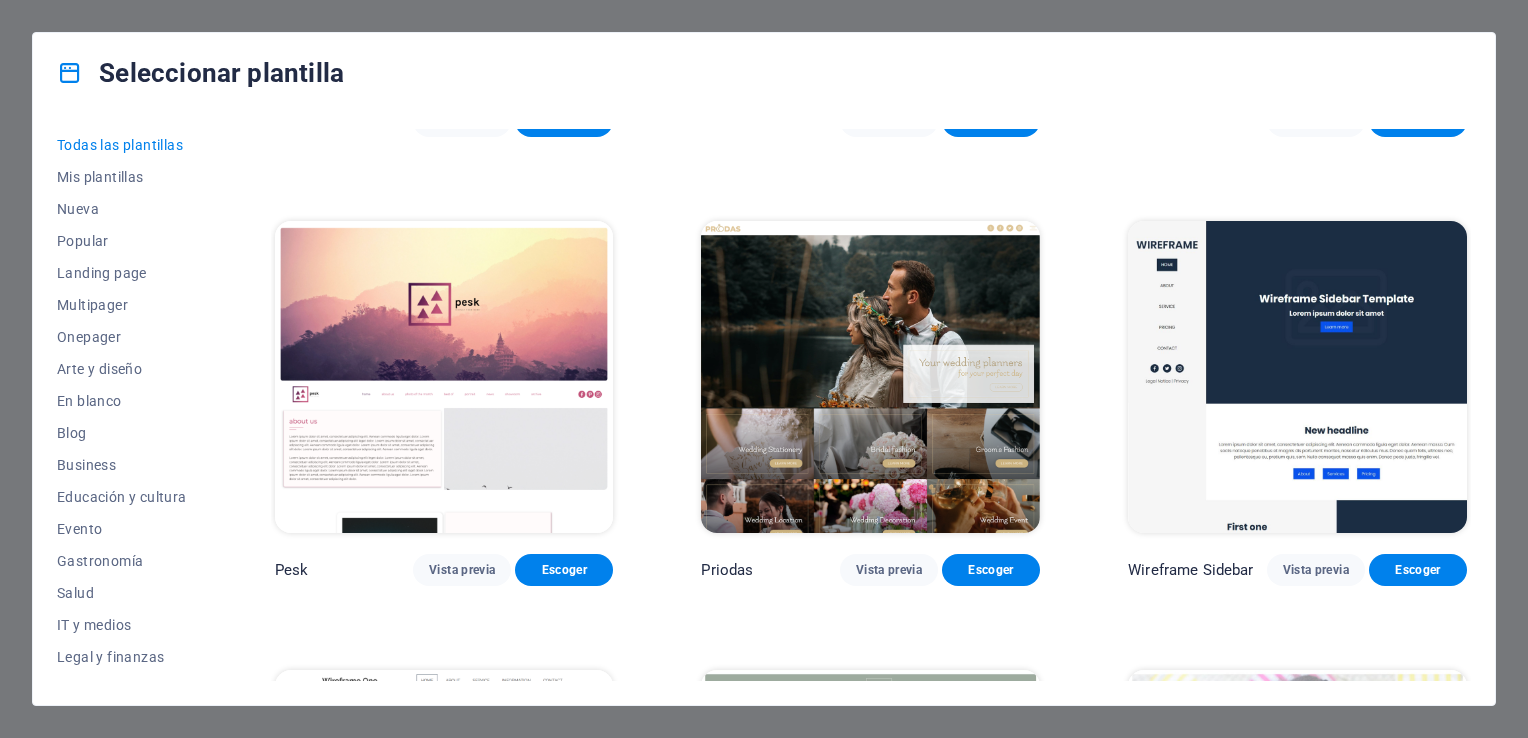 click at bounding box center (870, 377) 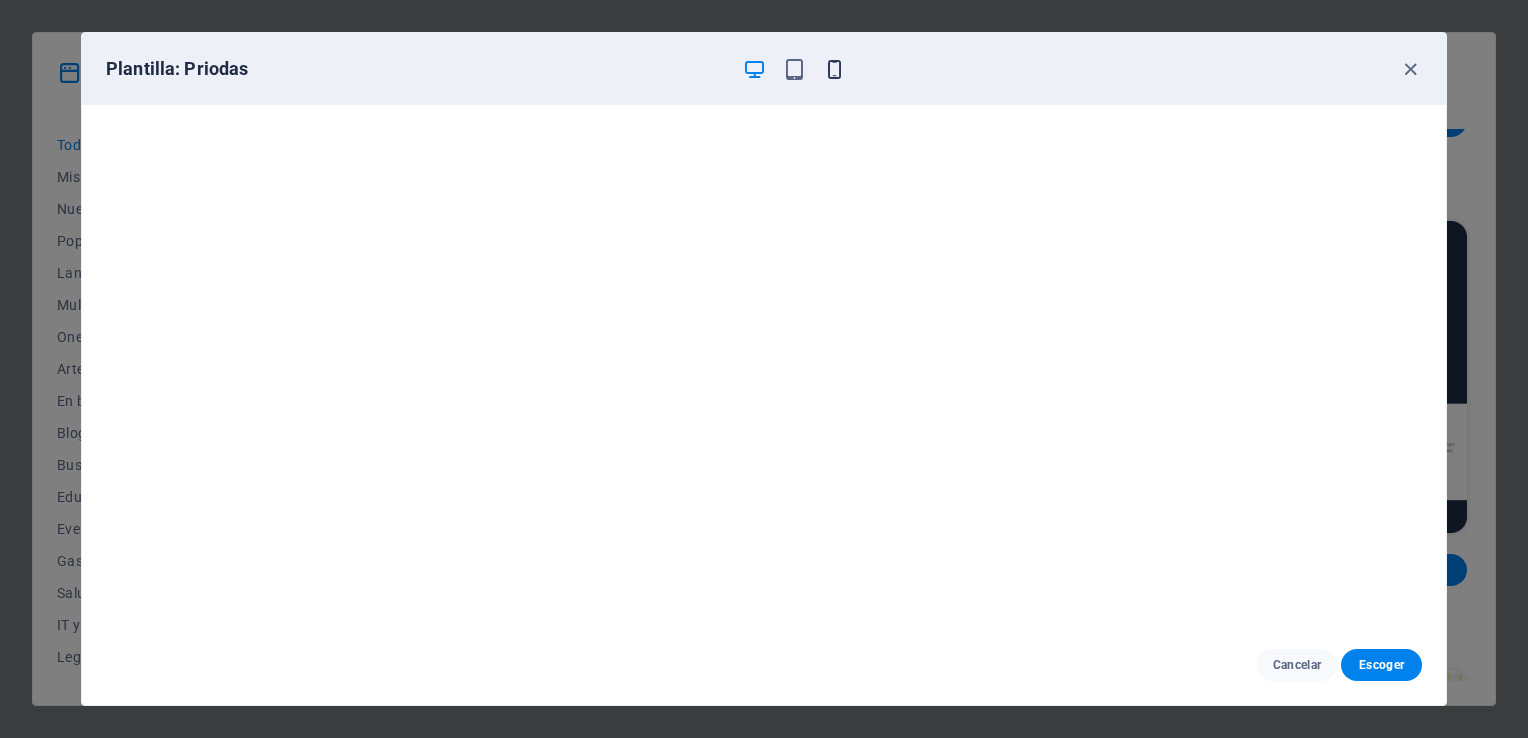 click at bounding box center [834, 69] 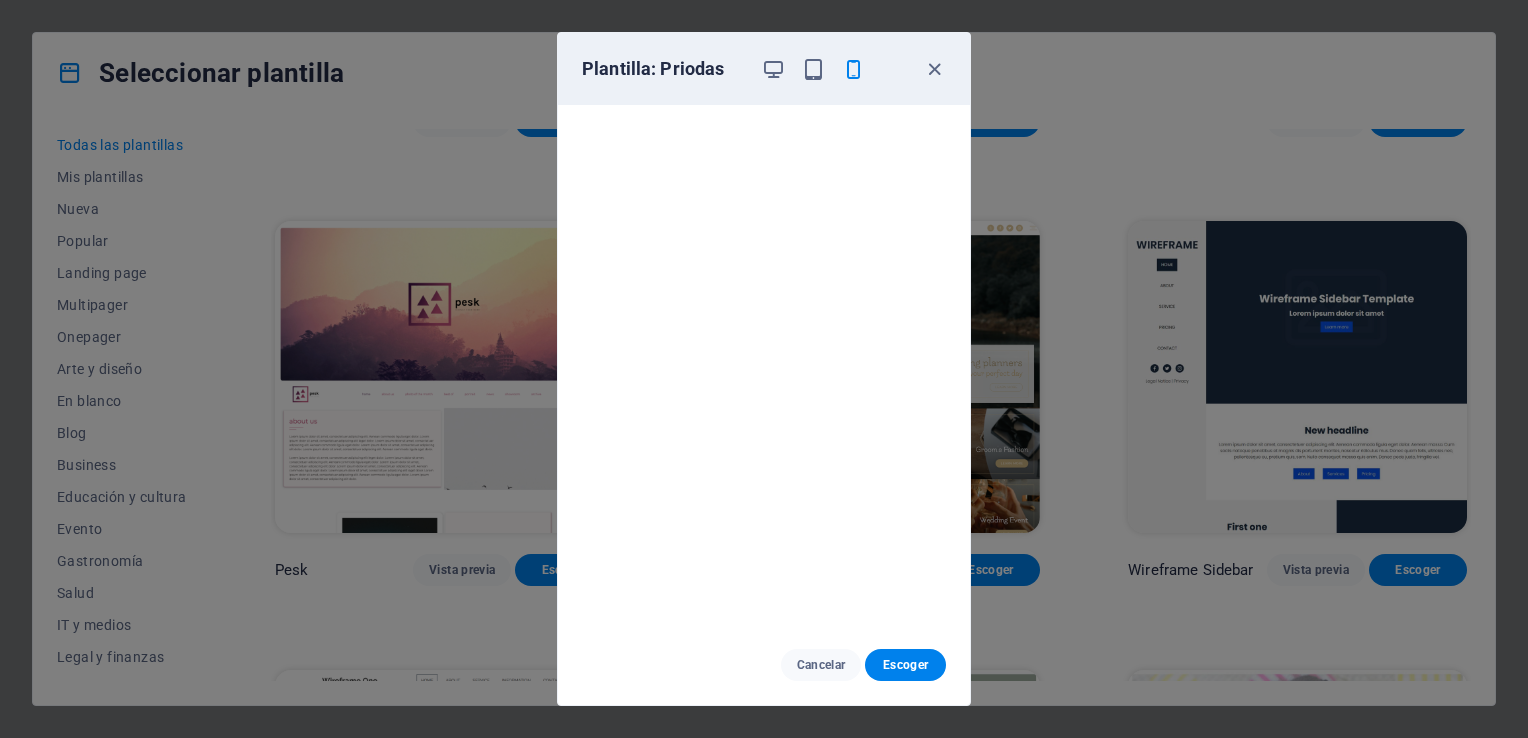 click on "Plantilla: Priodas" at bounding box center [764, 69] 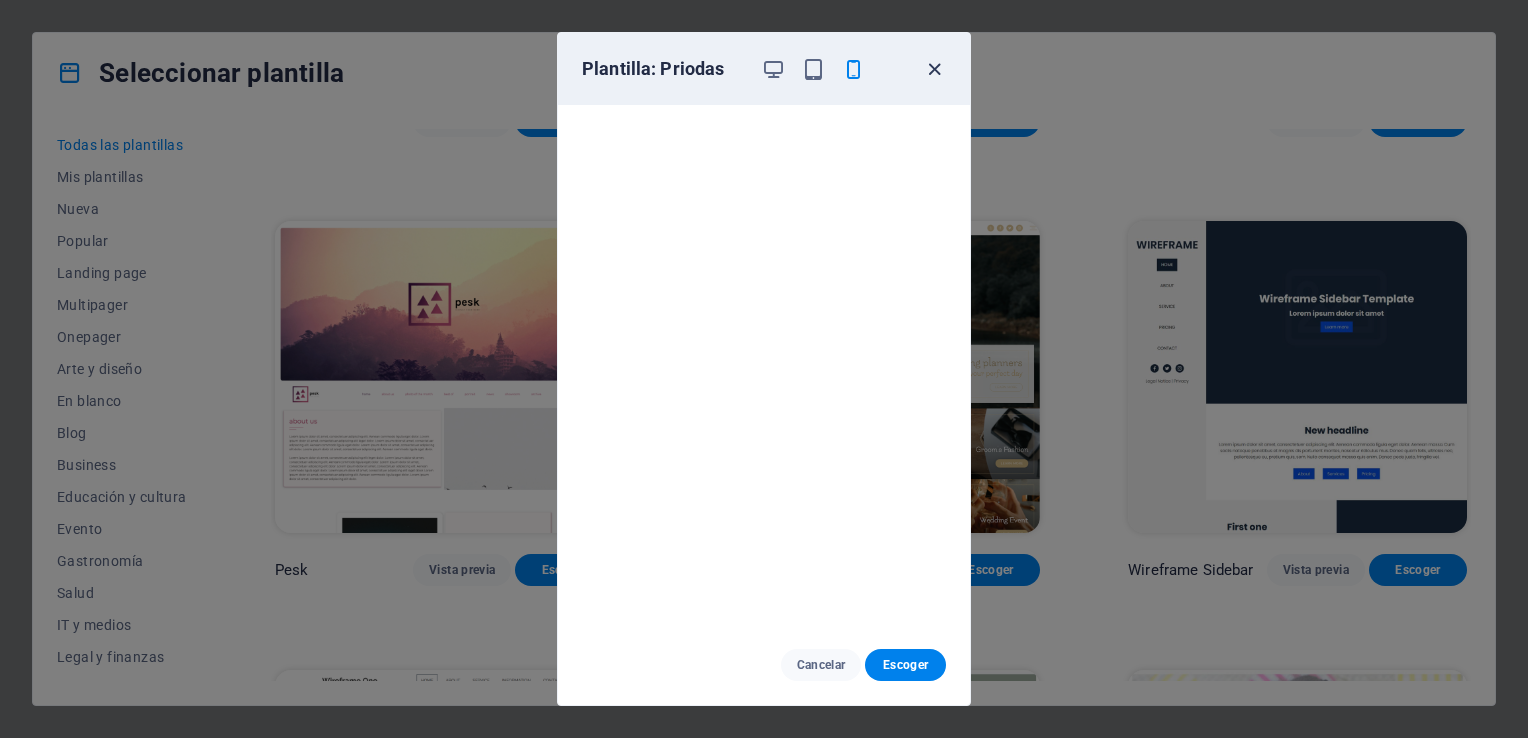 click at bounding box center [934, 69] 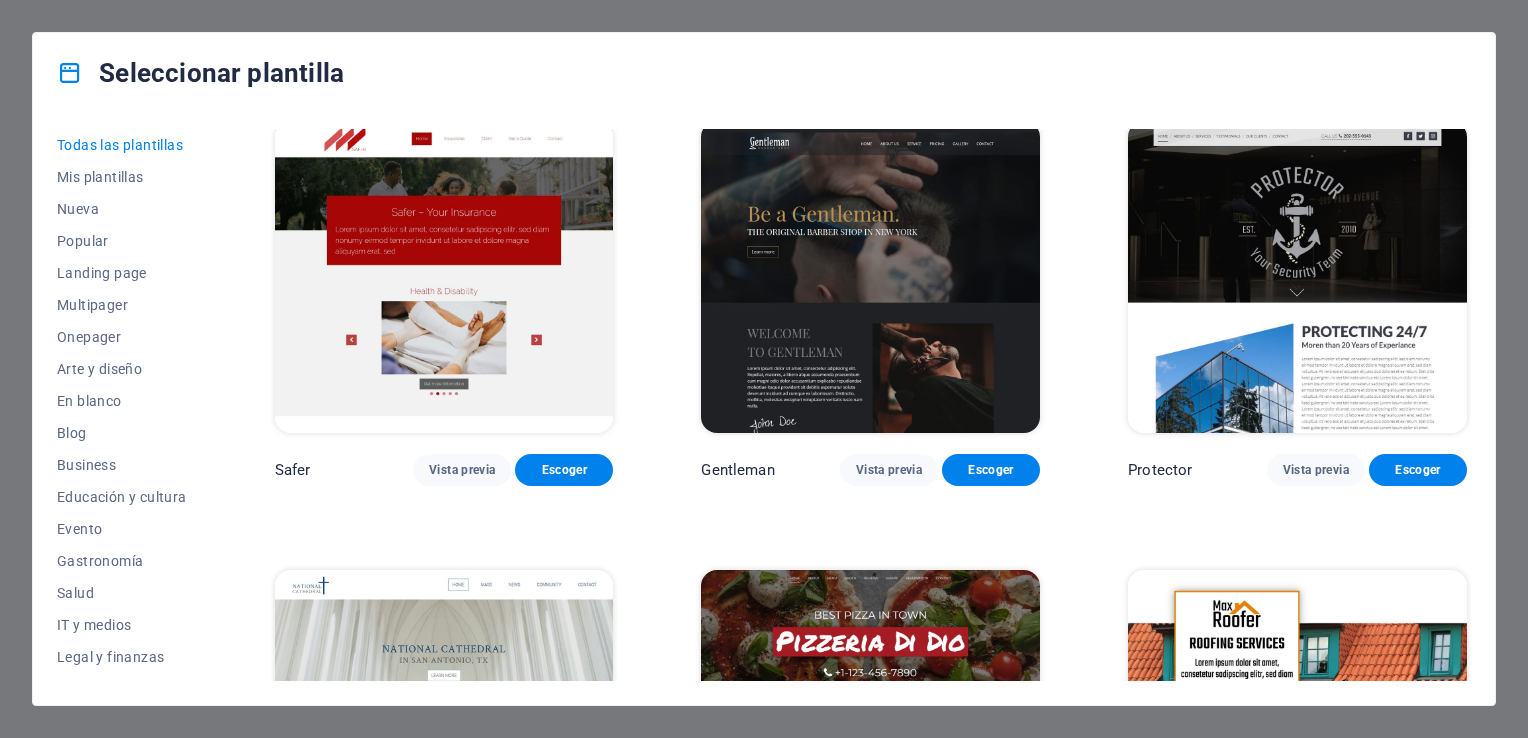 scroll, scrollTop: 8544, scrollLeft: 0, axis: vertical 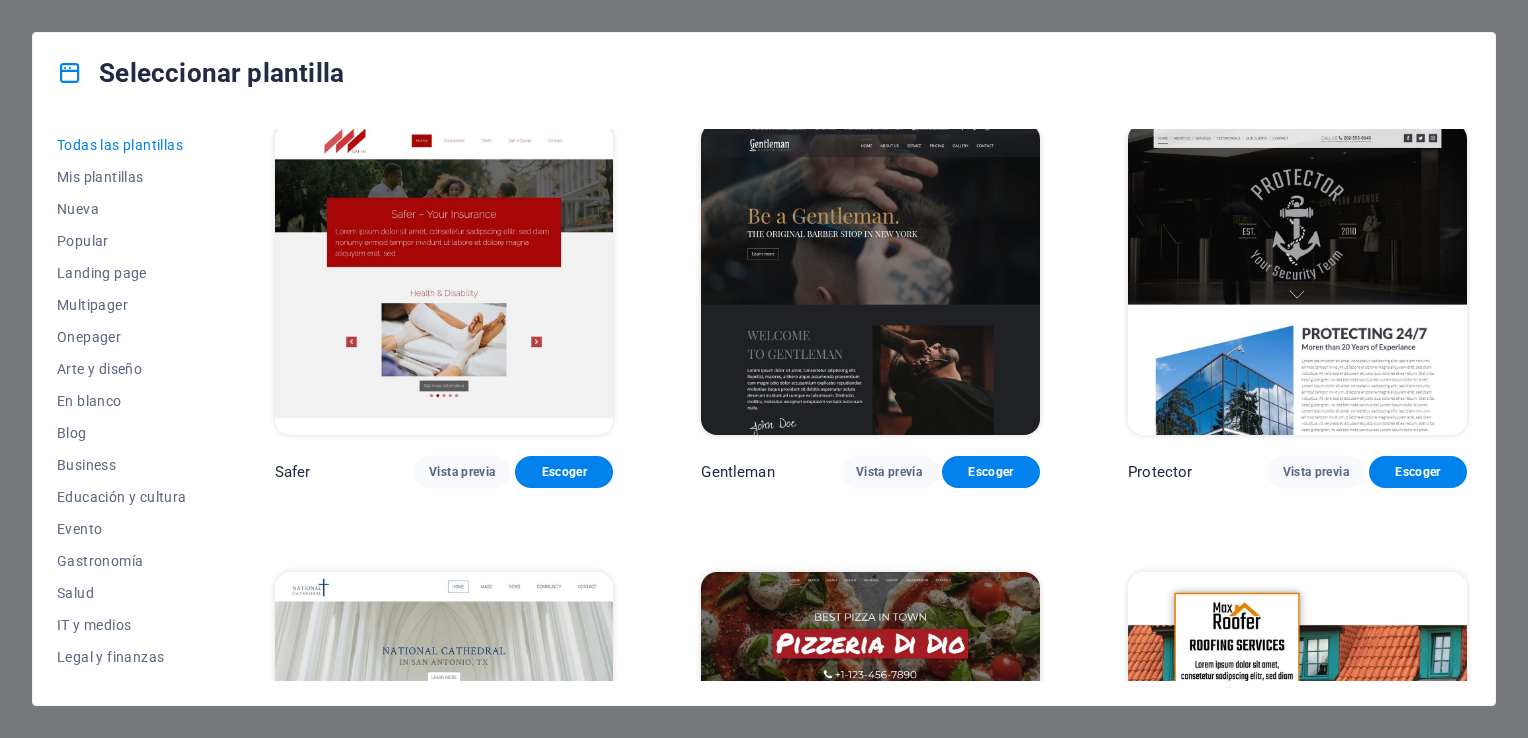 click at bounding box center (870, 279) 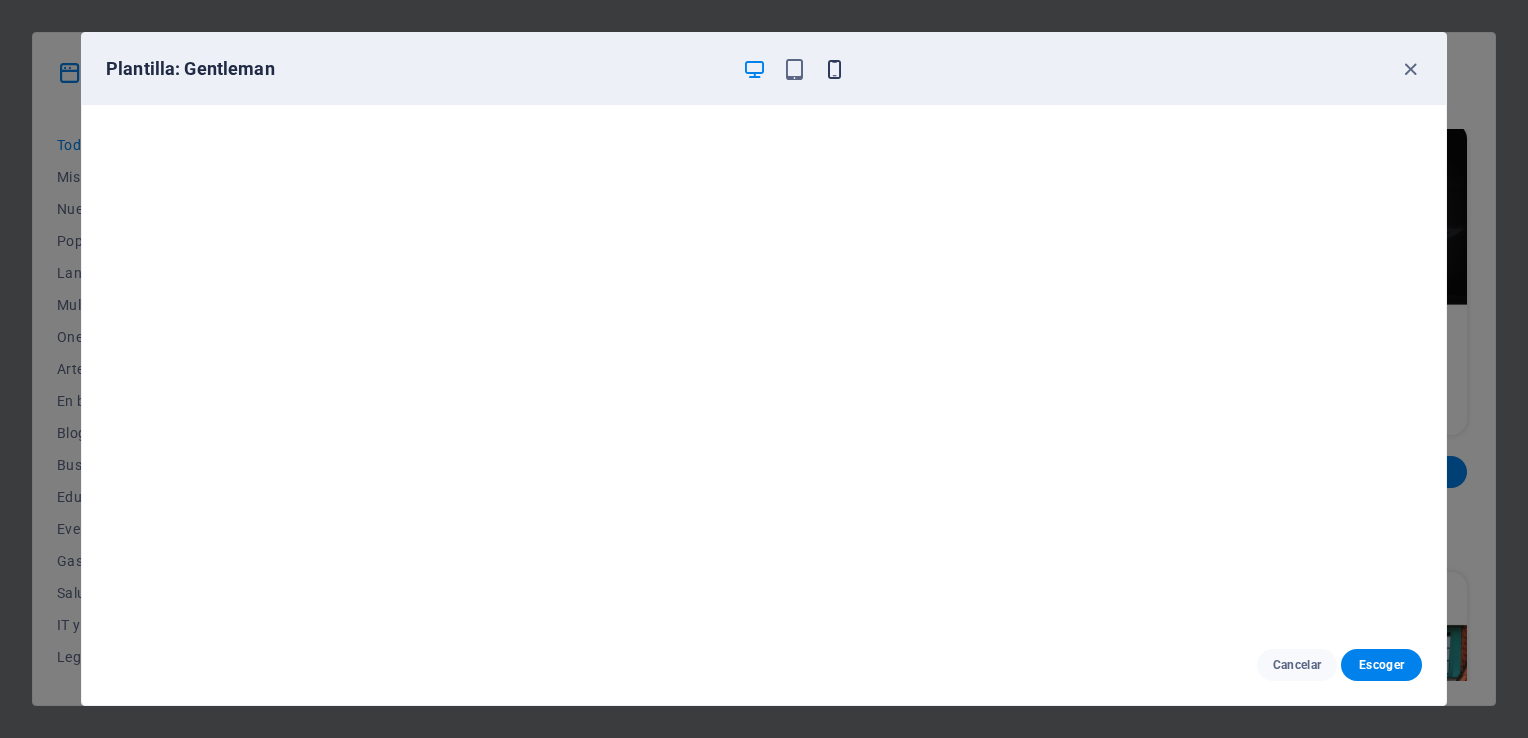 click at bounding box center [834, 69] 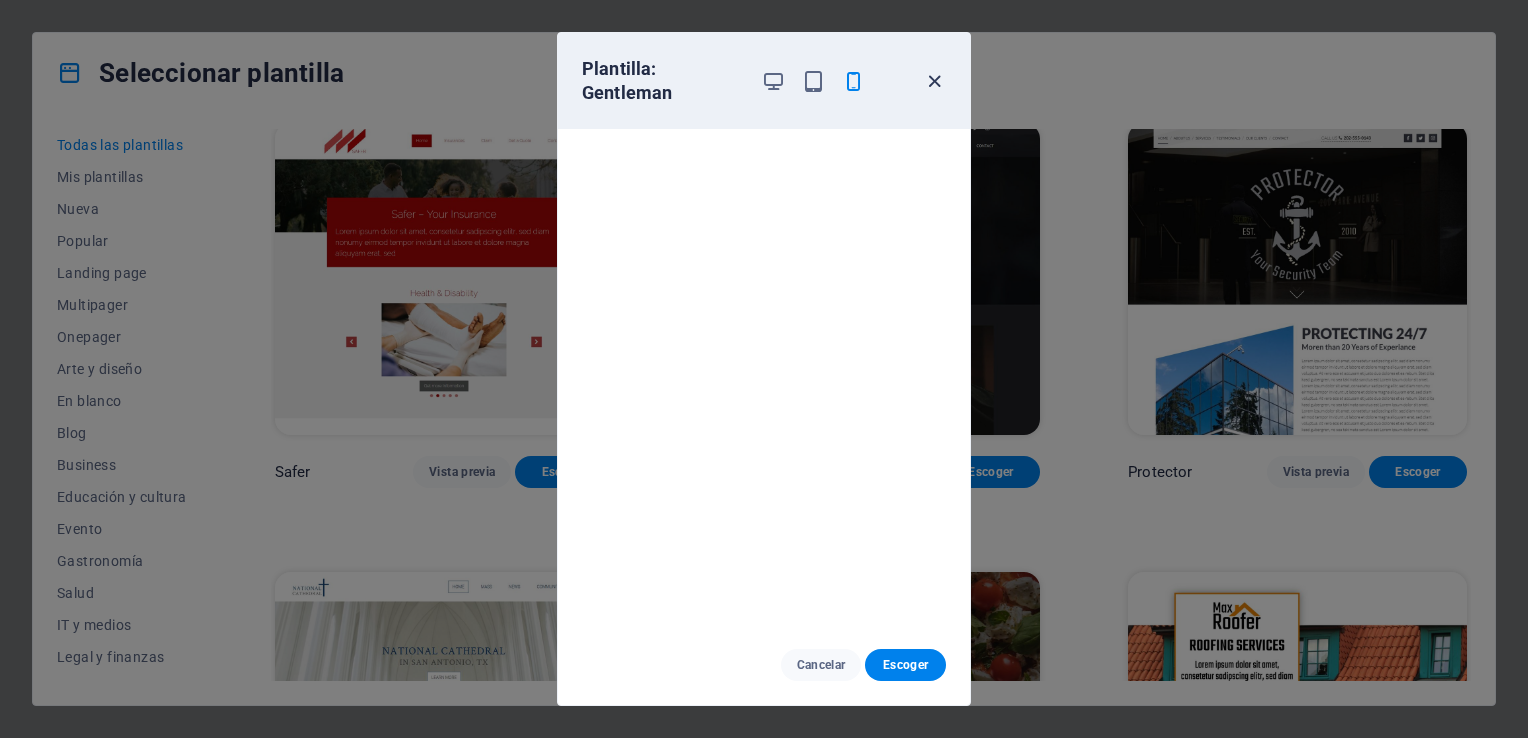 click at bounding box center (934, 81) 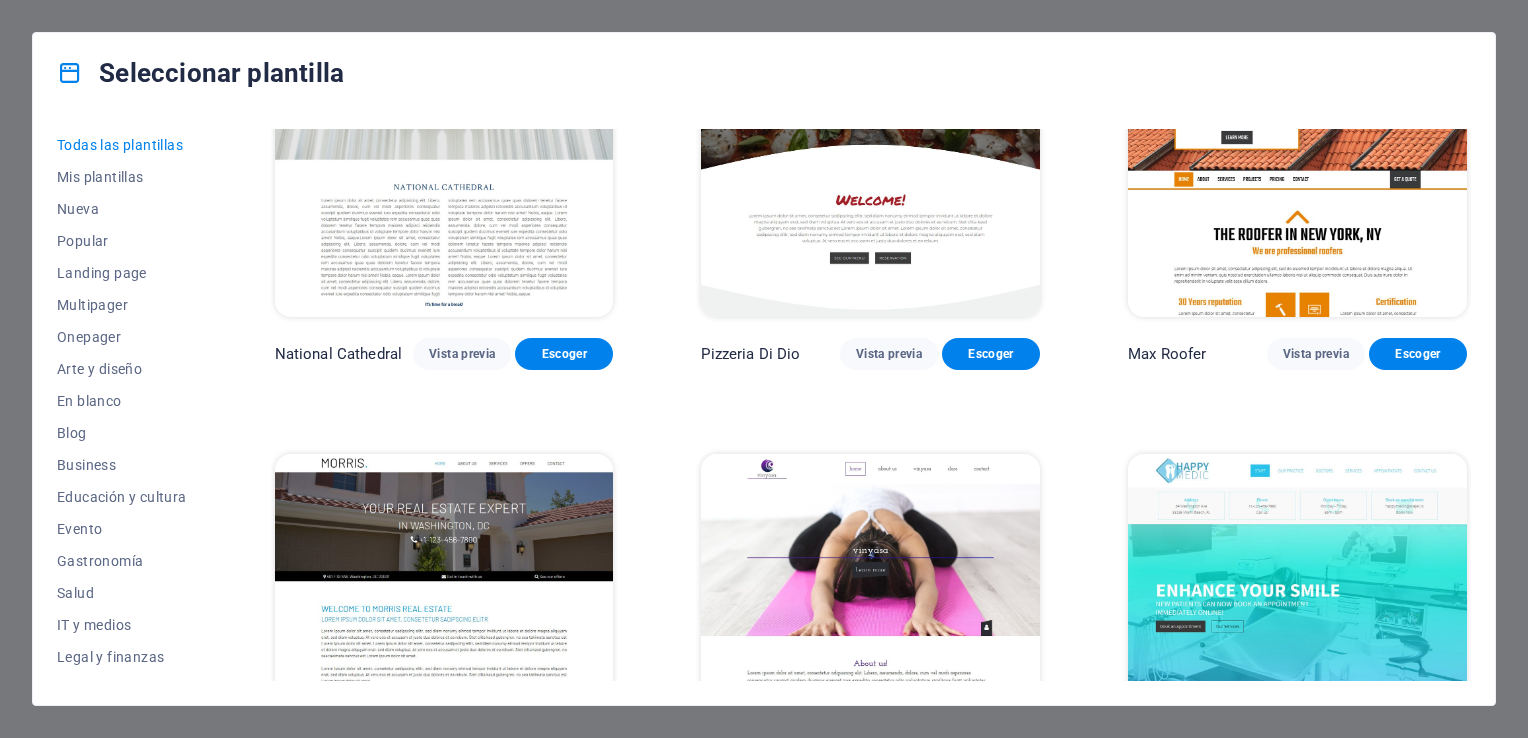 scroll, scrollTop: 9008, scrollLeft: 0, axis: vertical 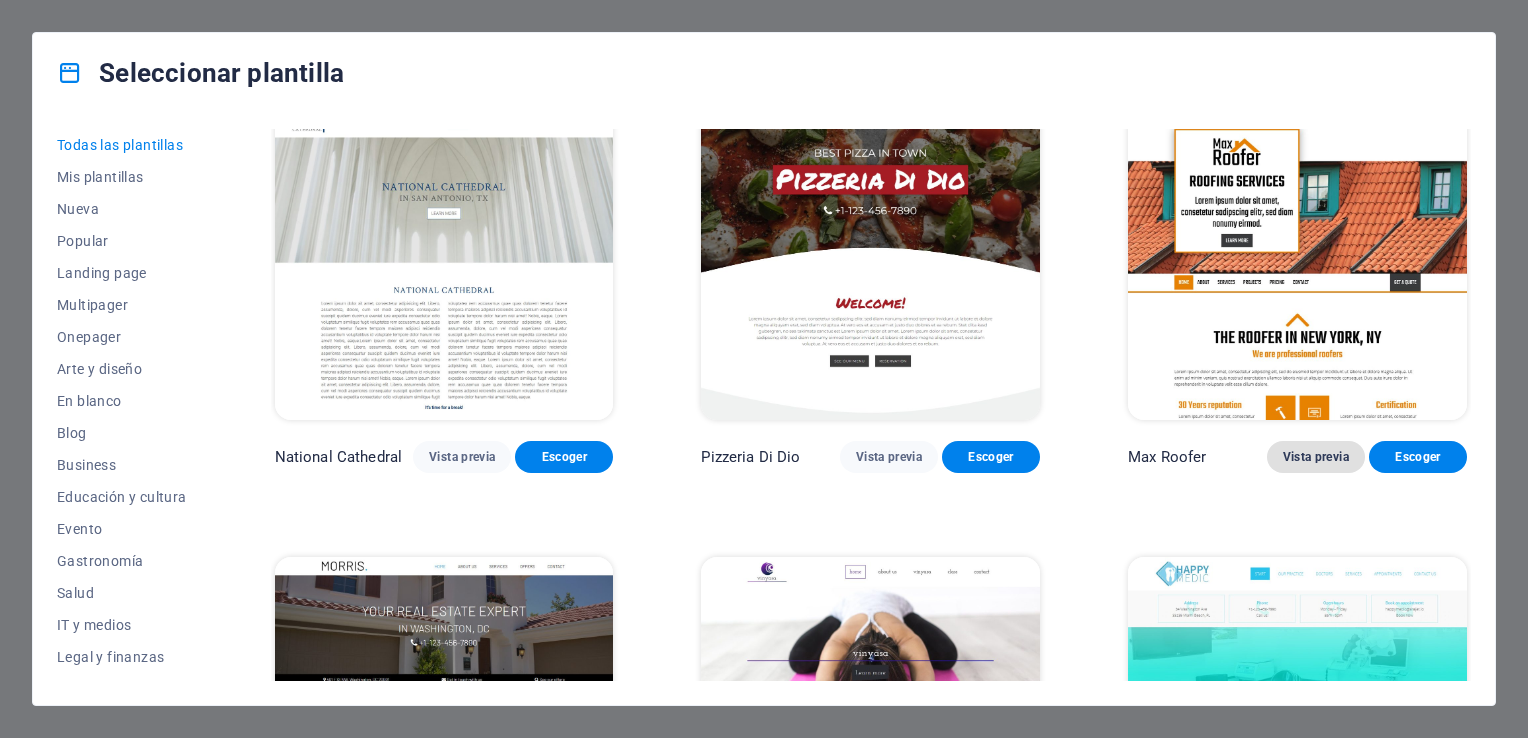 click on "Vista previa" at bounding box center [1316, 457] 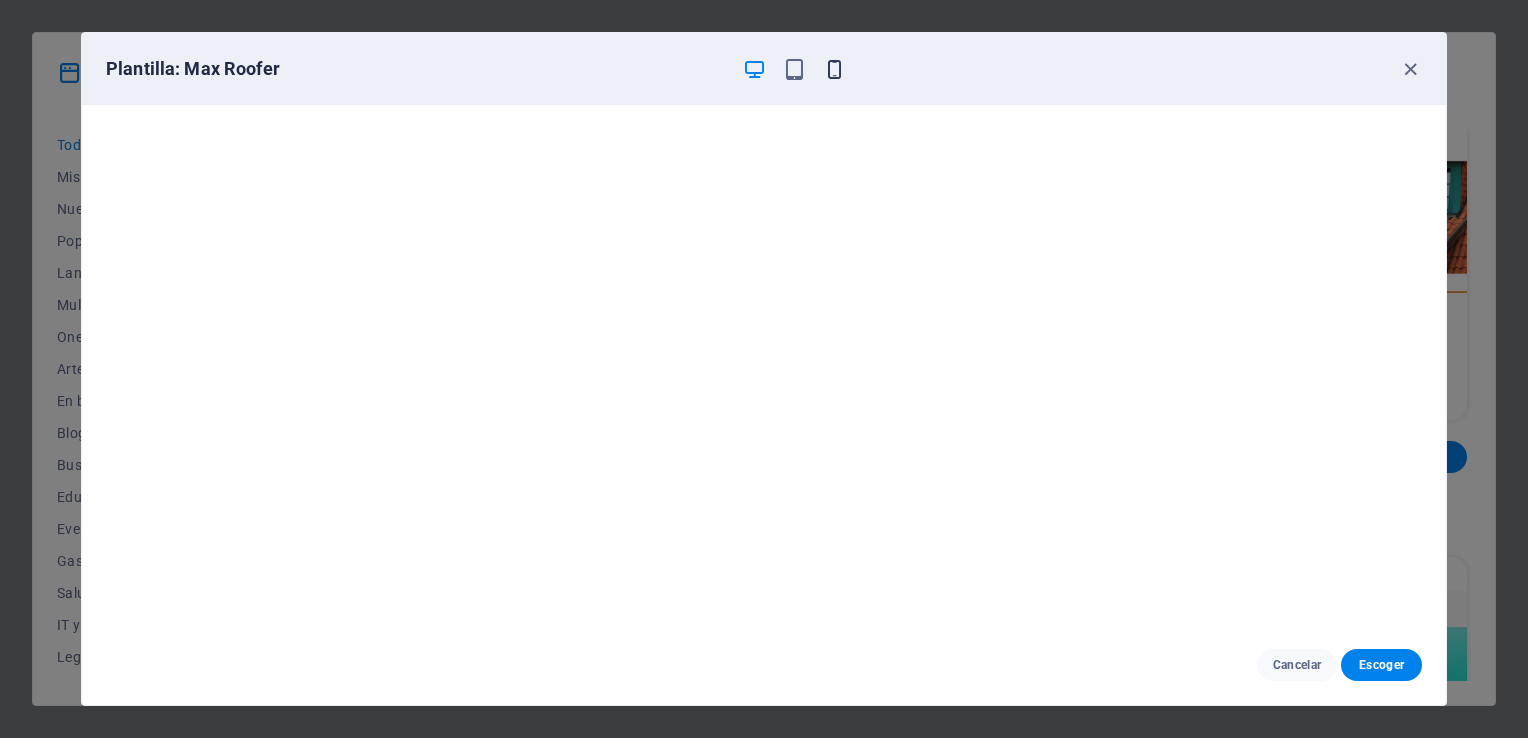 click at bounding box center [834, 69] 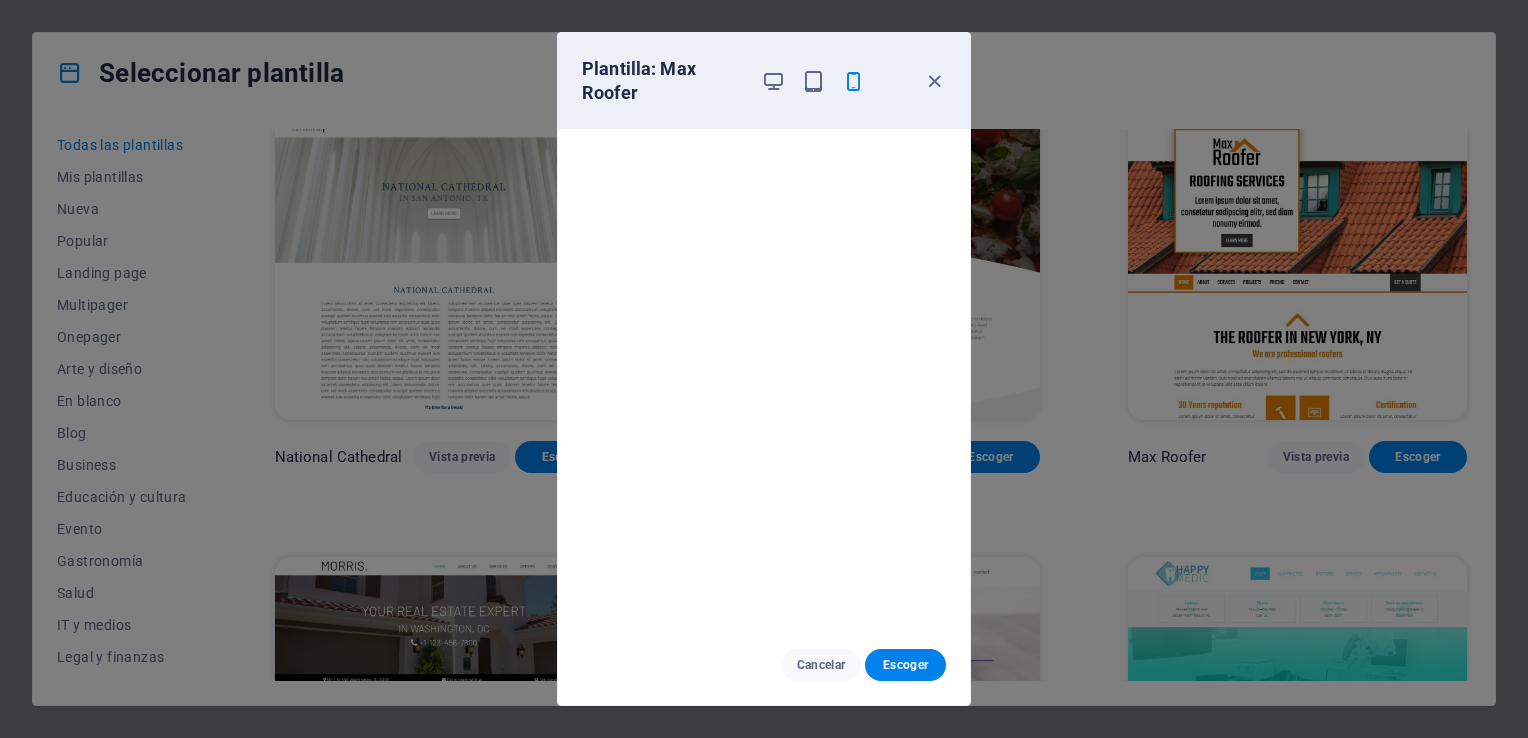 click on "Plantilla: Max Roofer" at bounding box center (764, 81) 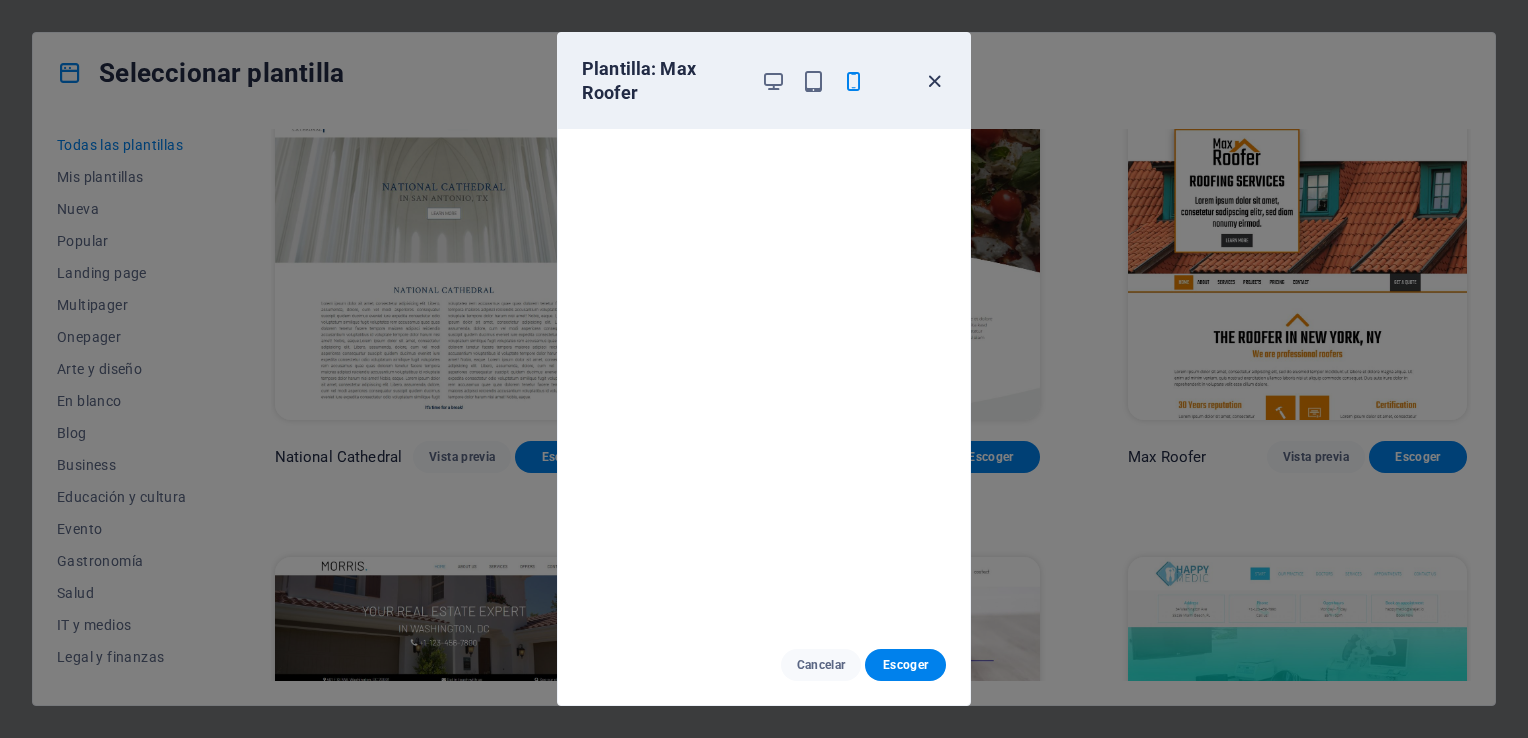 click at bounding box center [934, 81] 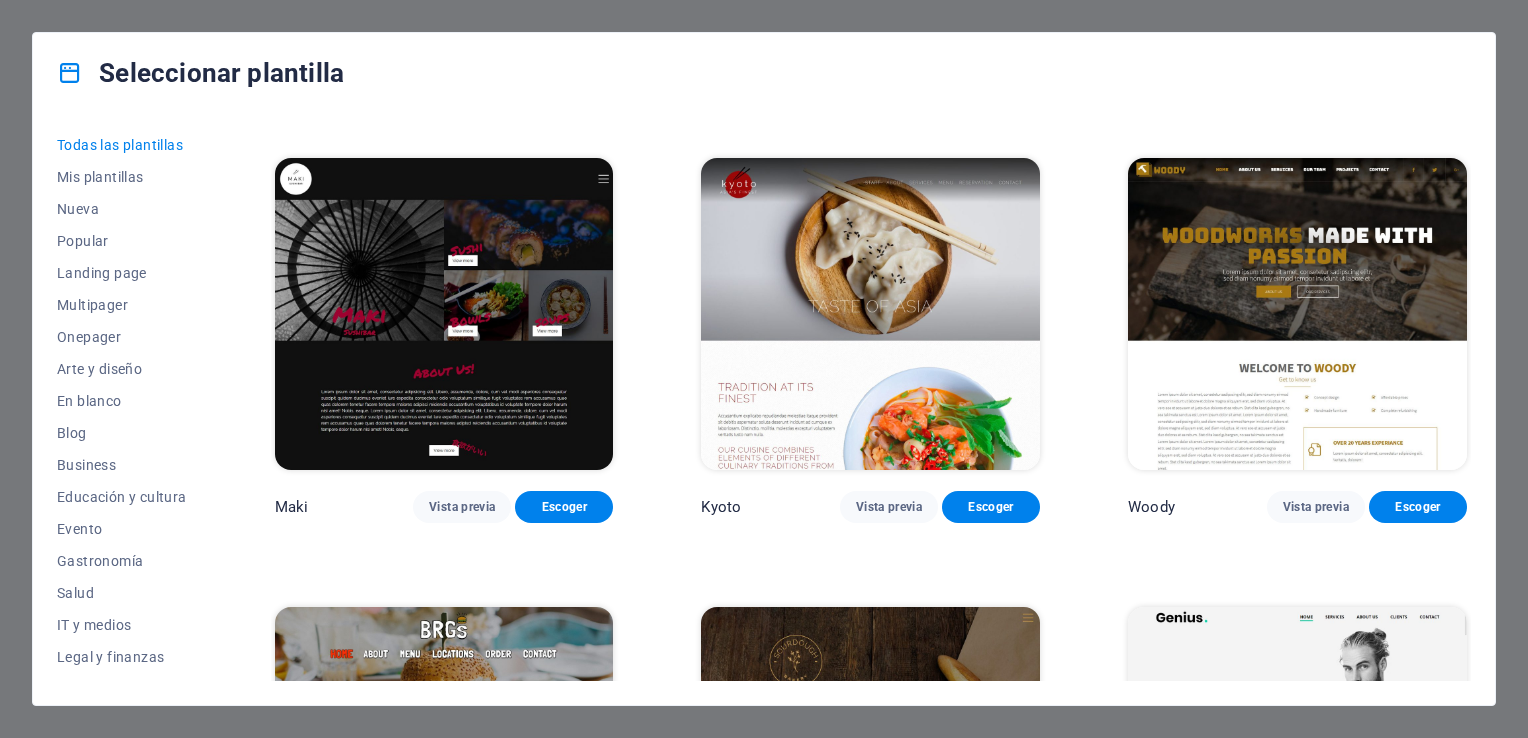 scroll, scrollTop: 9748, scrollLeft: 0, axis: vertical 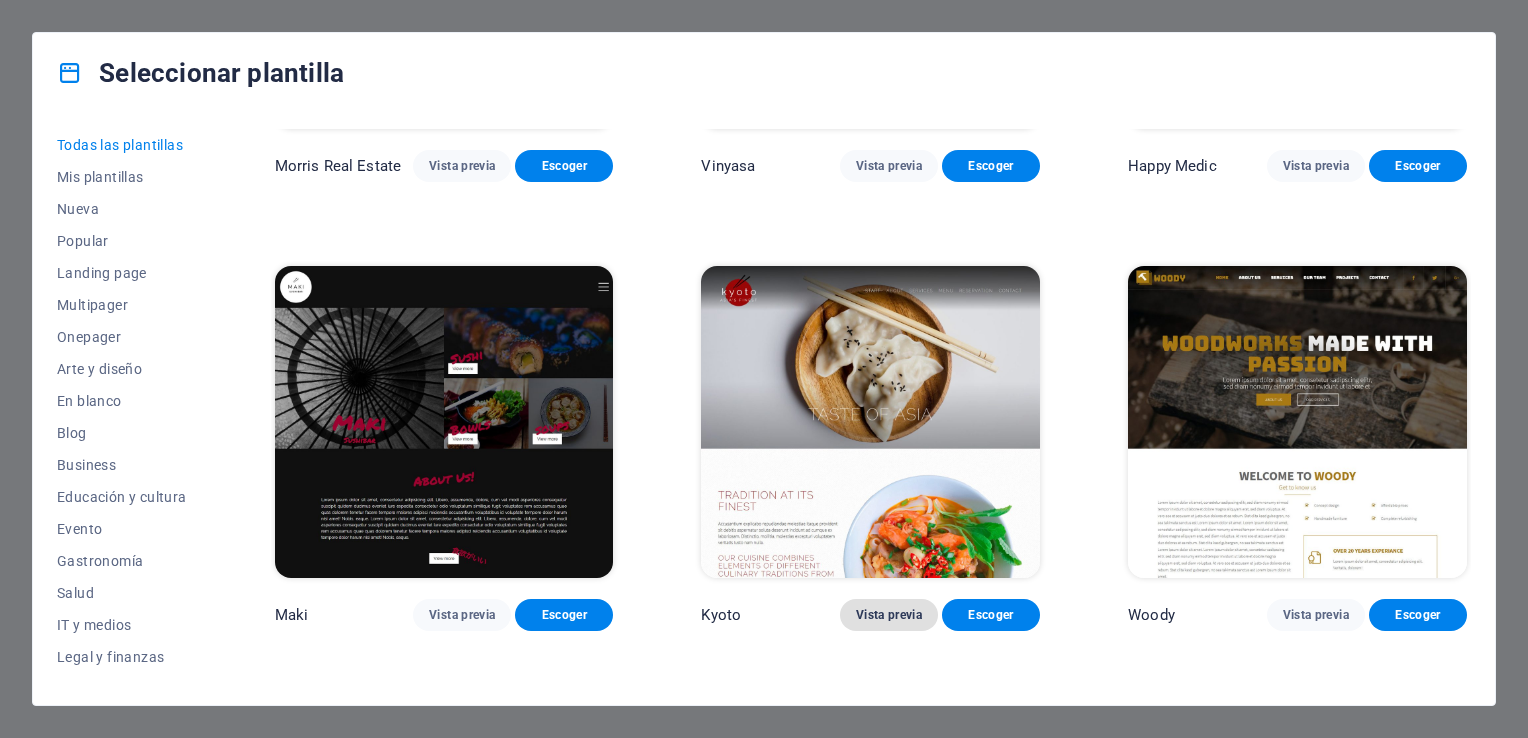 click on "Vista previa" at bounding box center (889, 615) 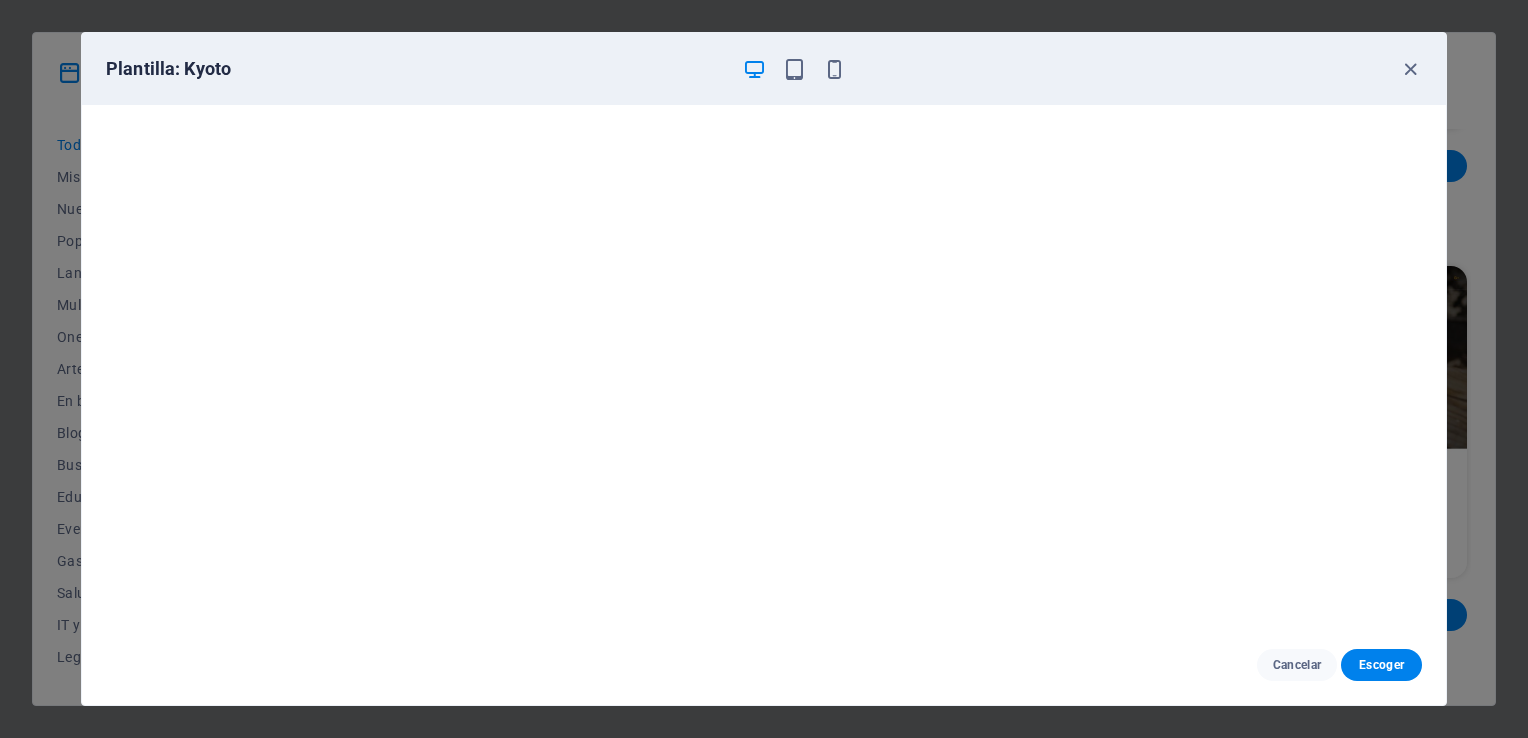 click on "Plantilla: Kyoto" at bounding box center (764, 69) 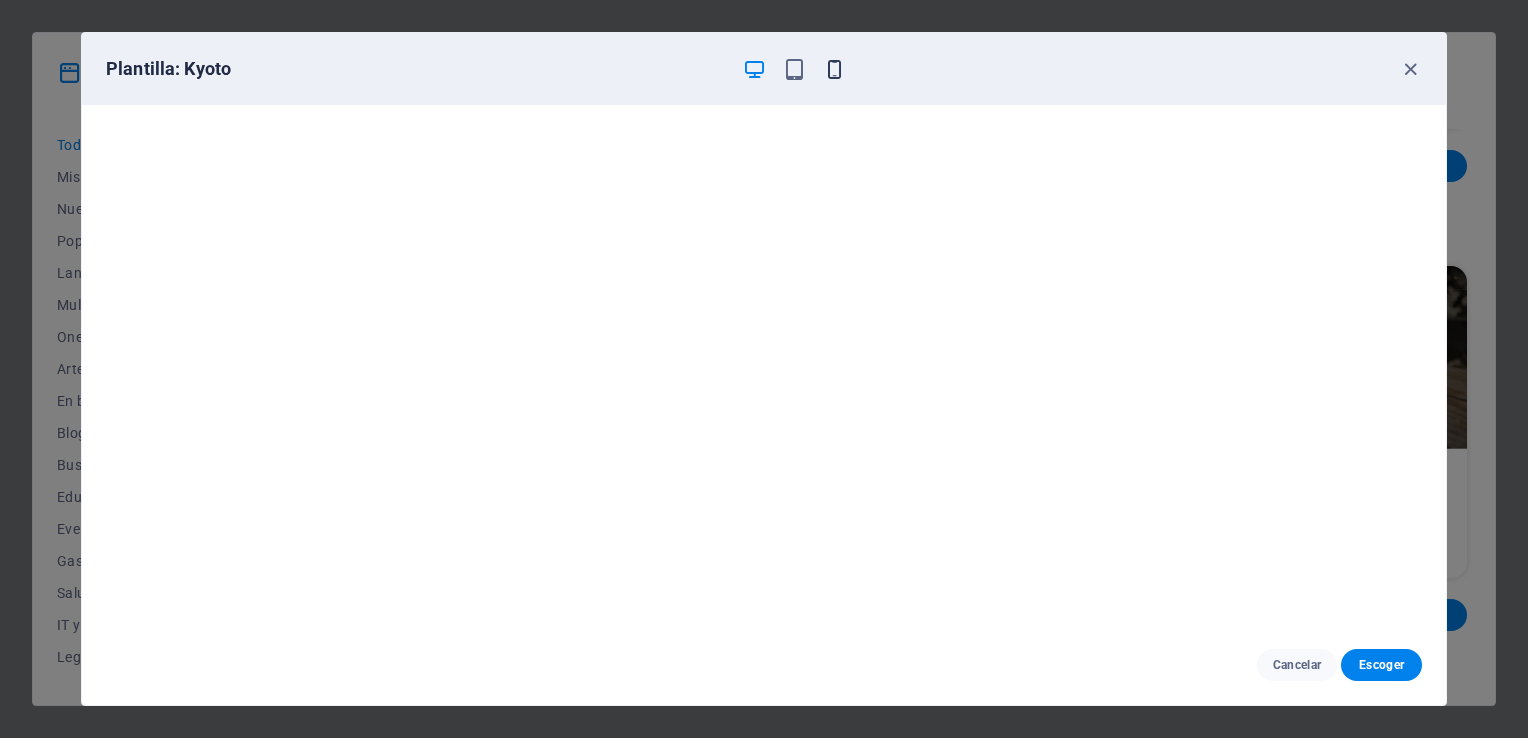 click at bounding box center (834, 69) 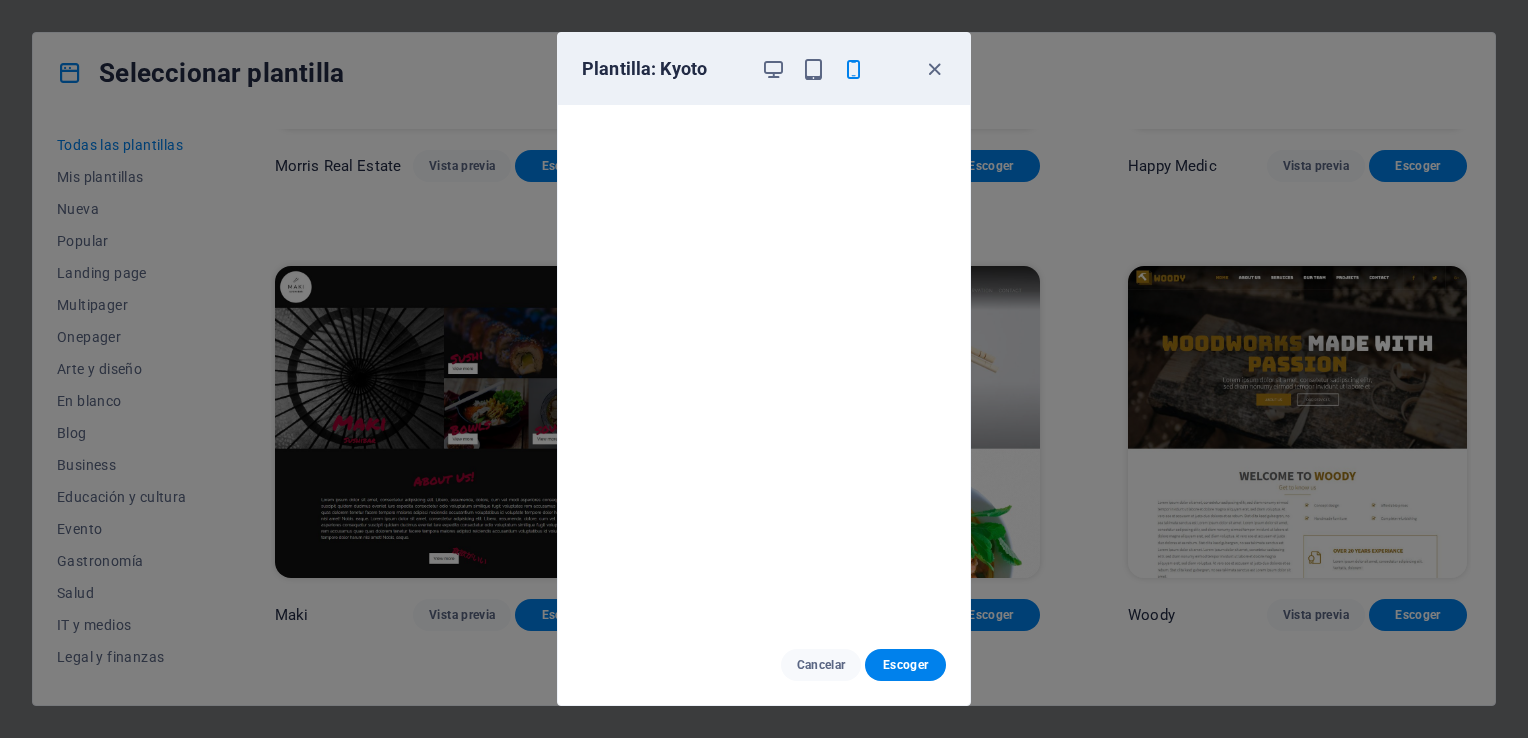 scroll, scrollTop: 5, scrollLeft: 0, axis: vertical 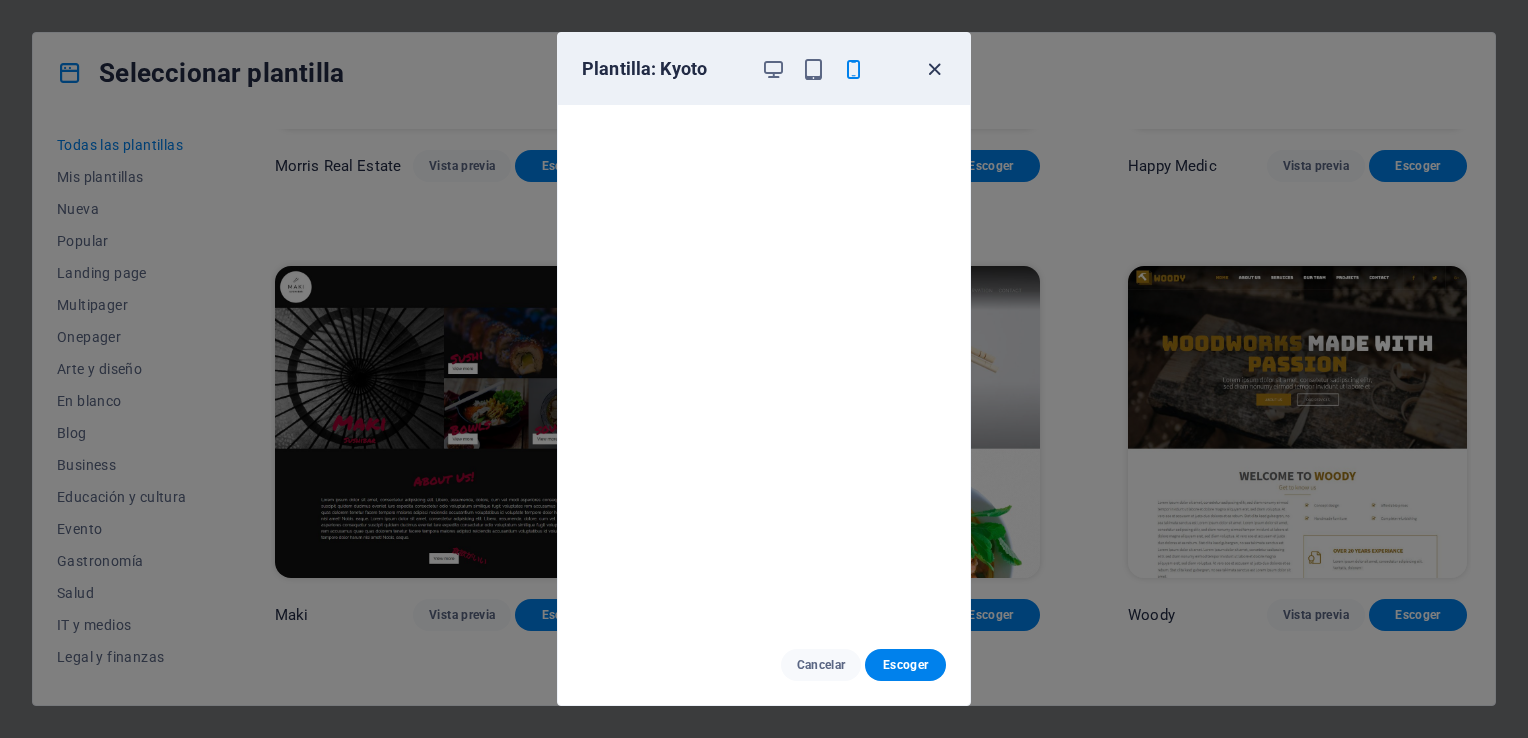 click at bounding box center (934, 69) 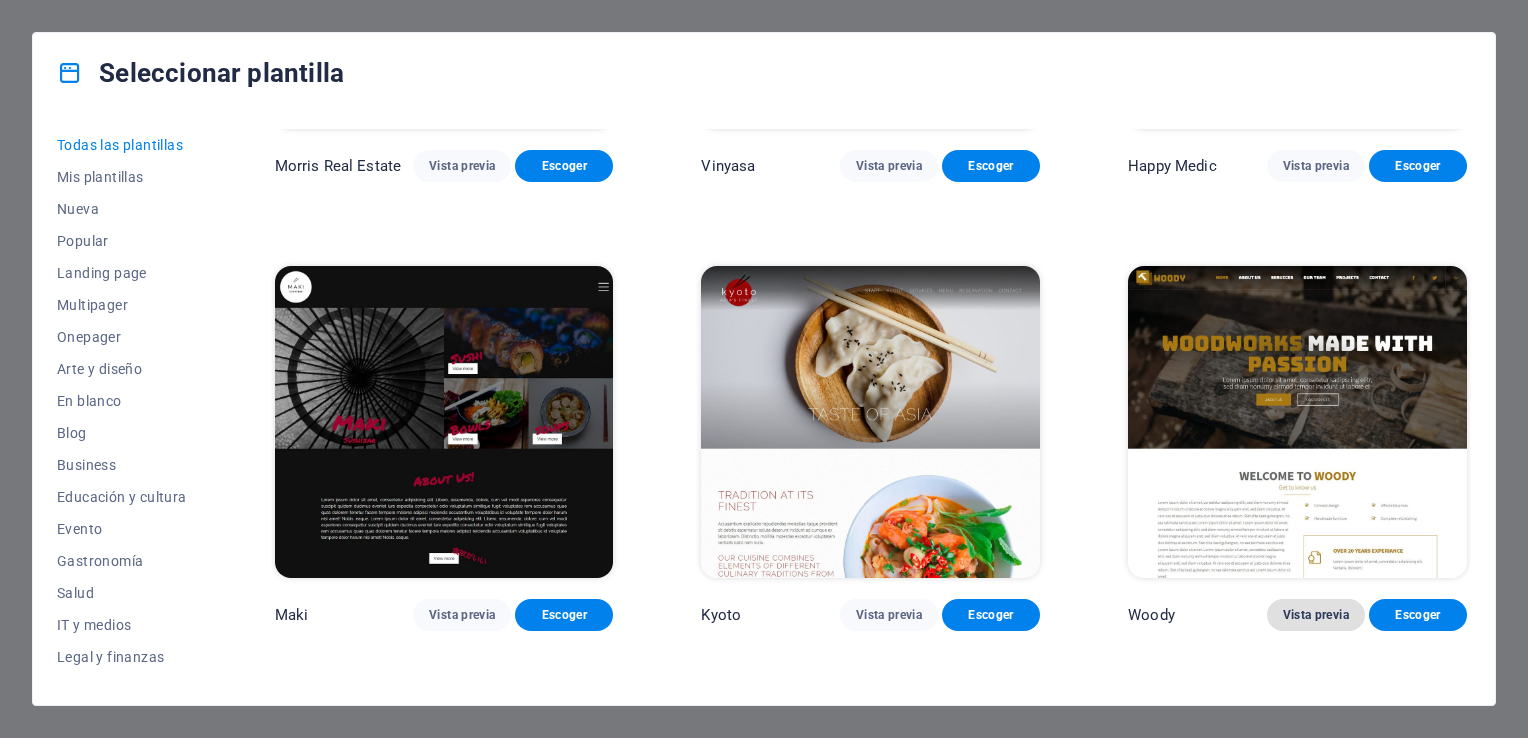 click on "Vista previa" at bounding box center (1316, 615) 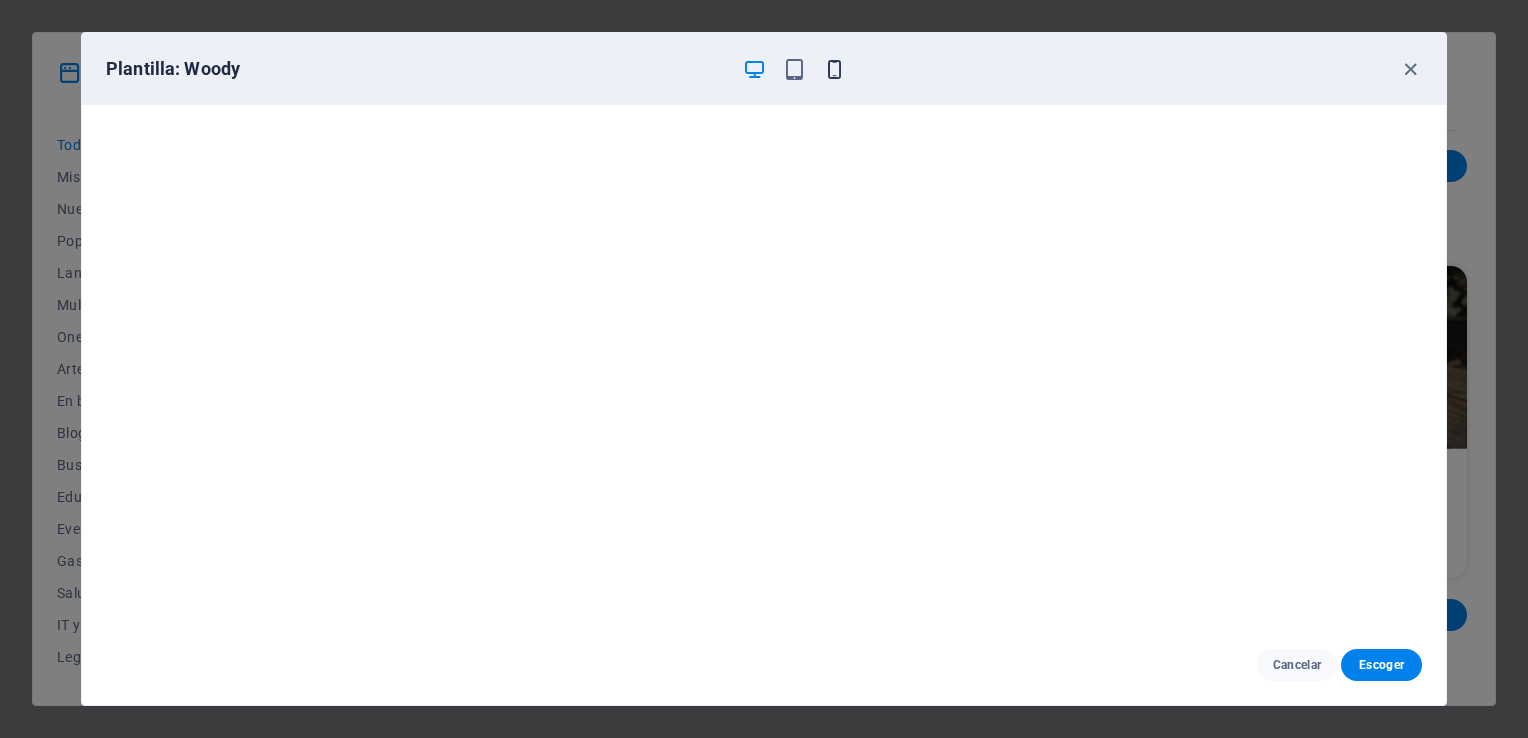 click at bounding box center [834, 69] 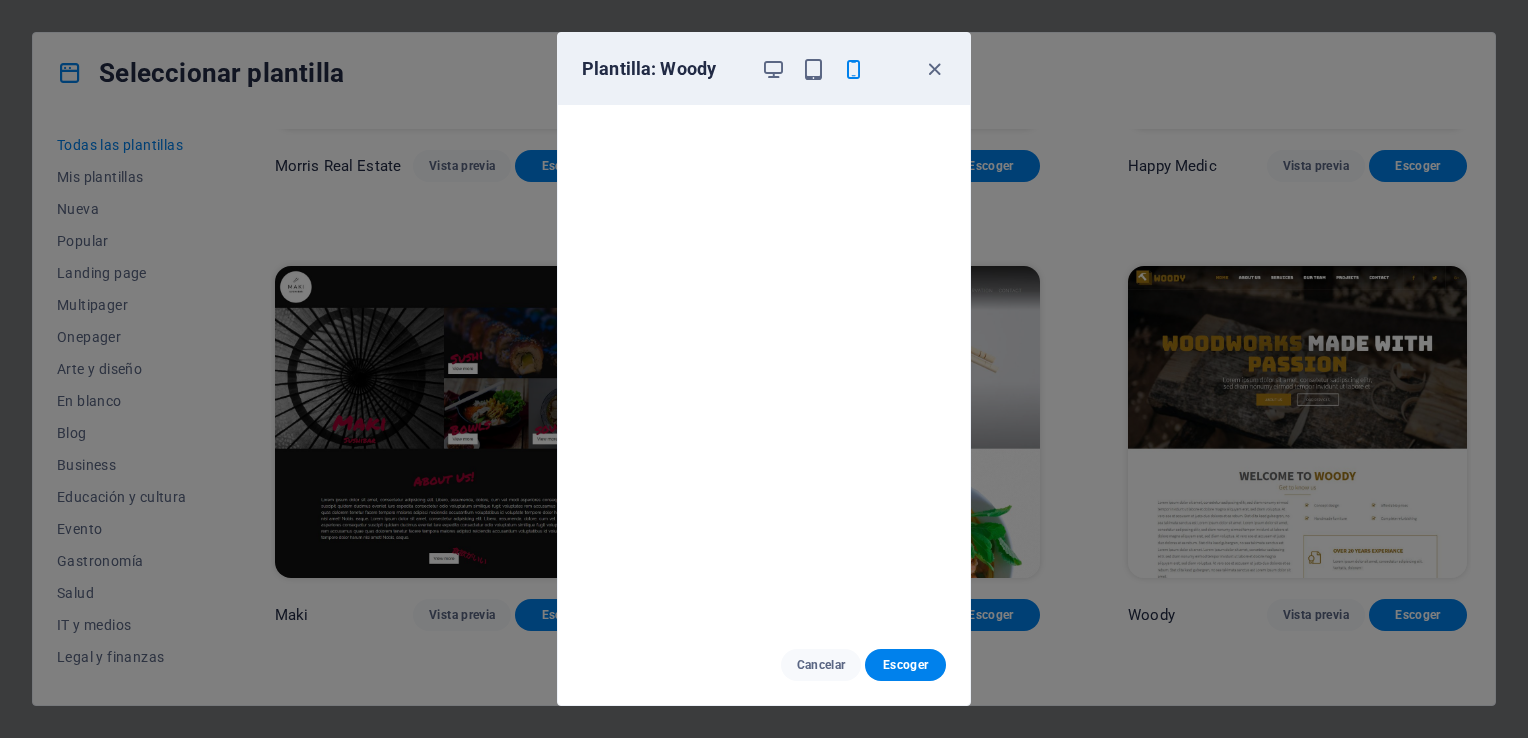 click on "Plantilla: Woody" at bounding box center (764, 69) 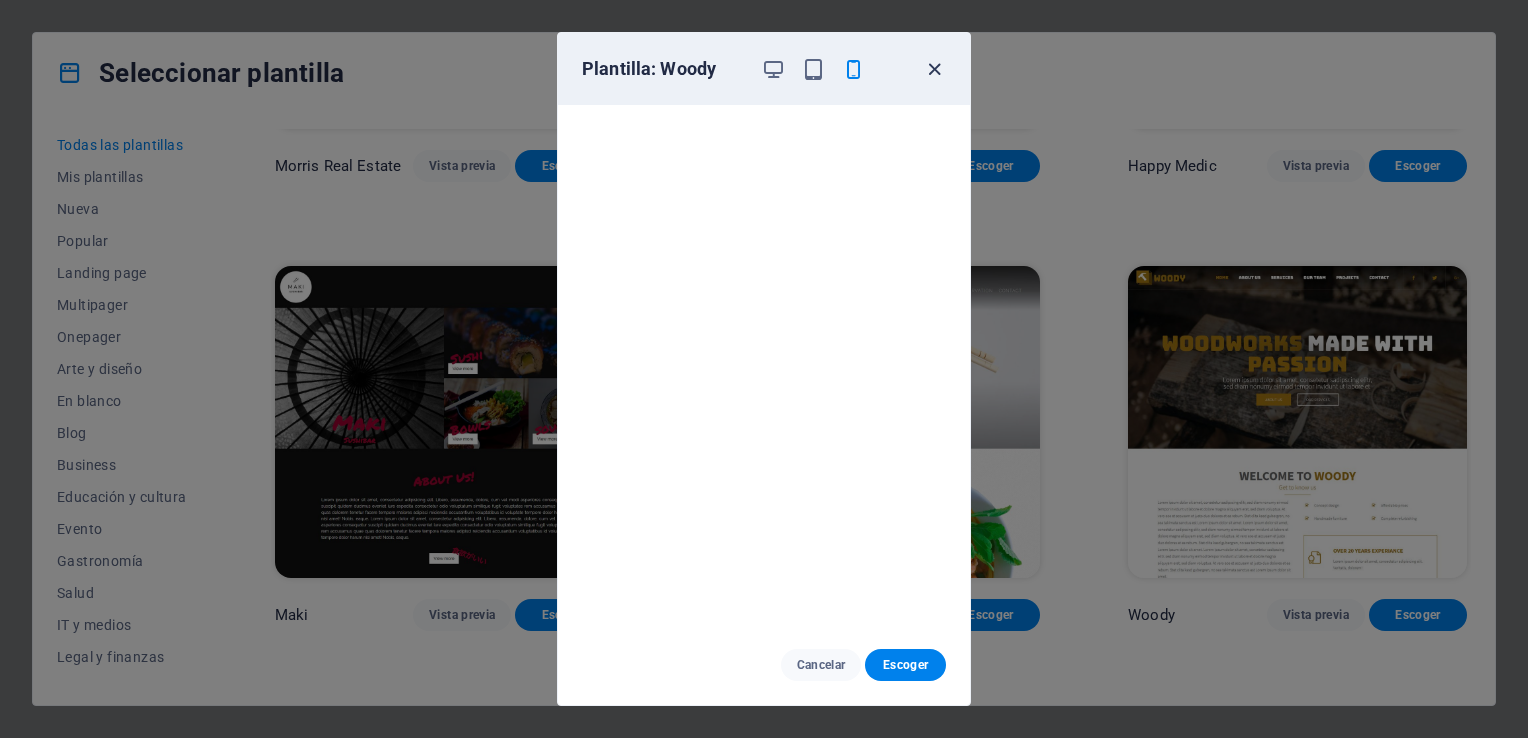click at bounding box center (934, 69) 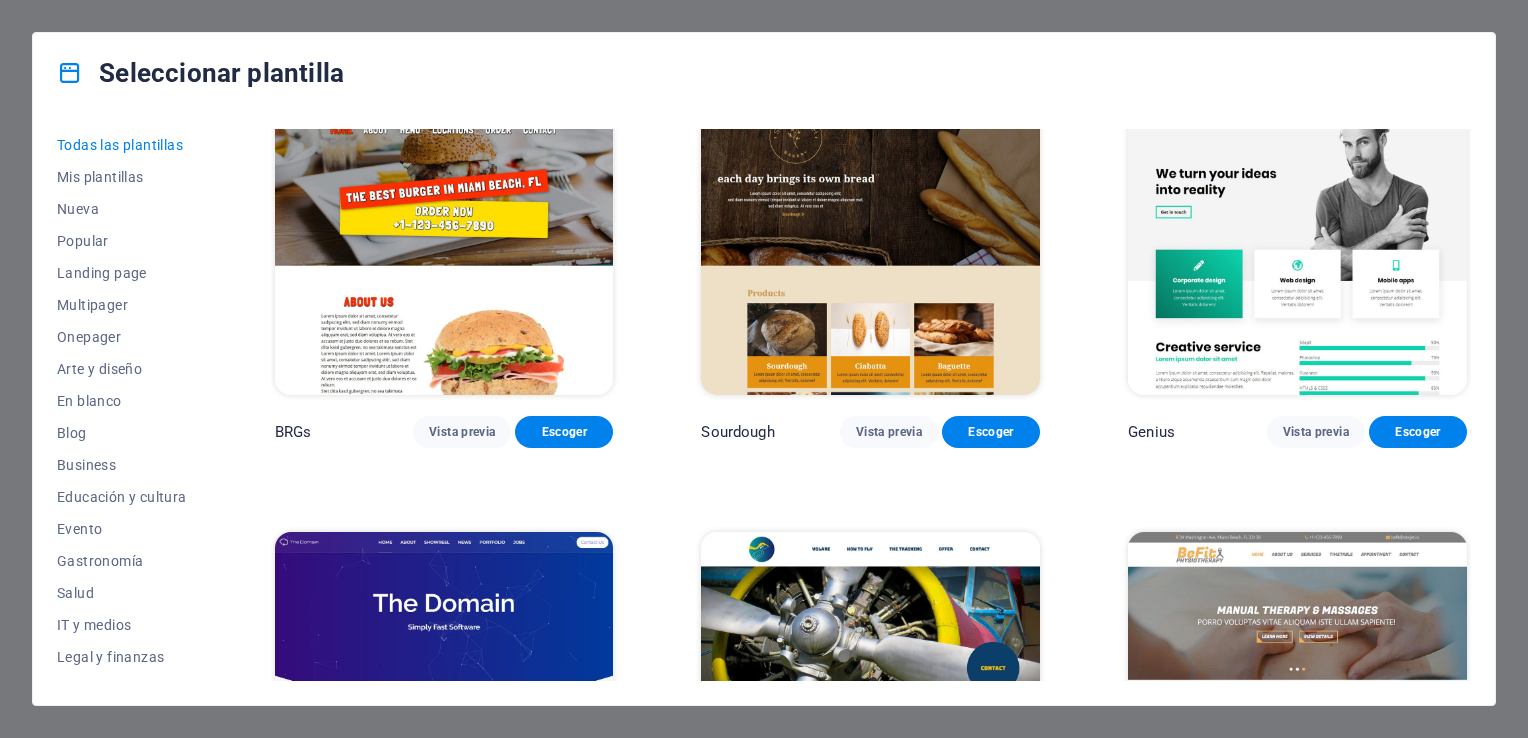 scroll, scrollTop: 10283, scrollLeft: 0, axis: vertical 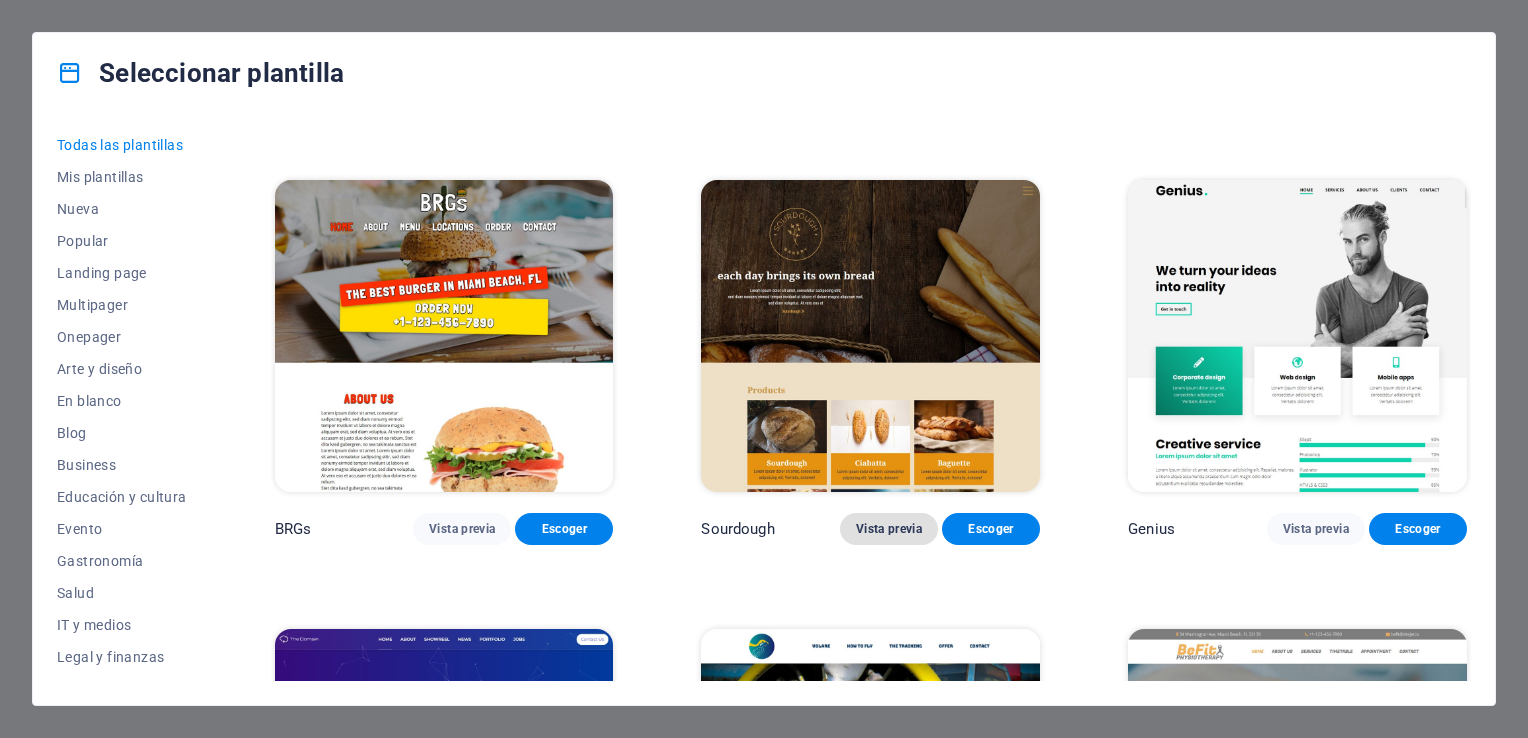 click on "Vista previa" at bounding box center [889, 529] 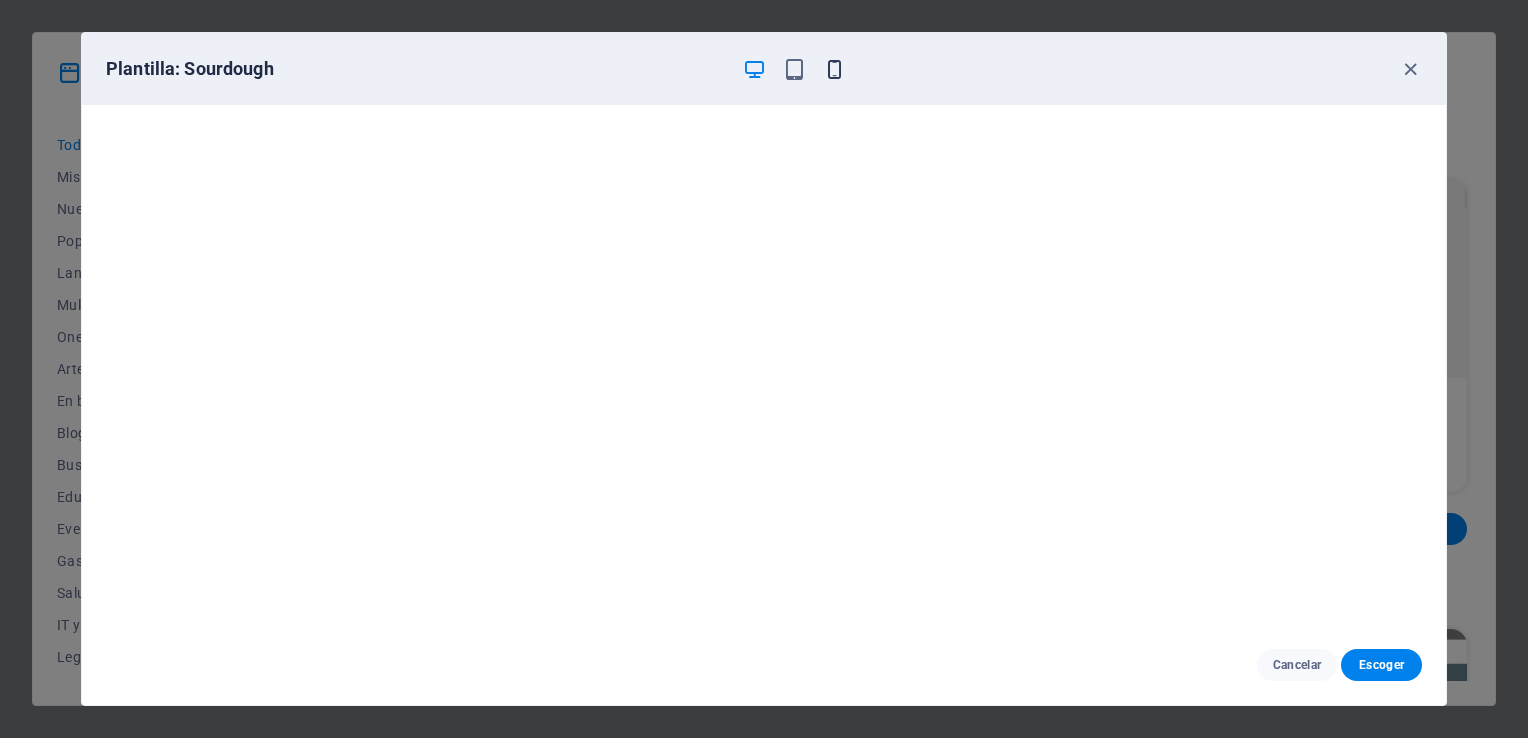 click at bounding box center [834, 69] 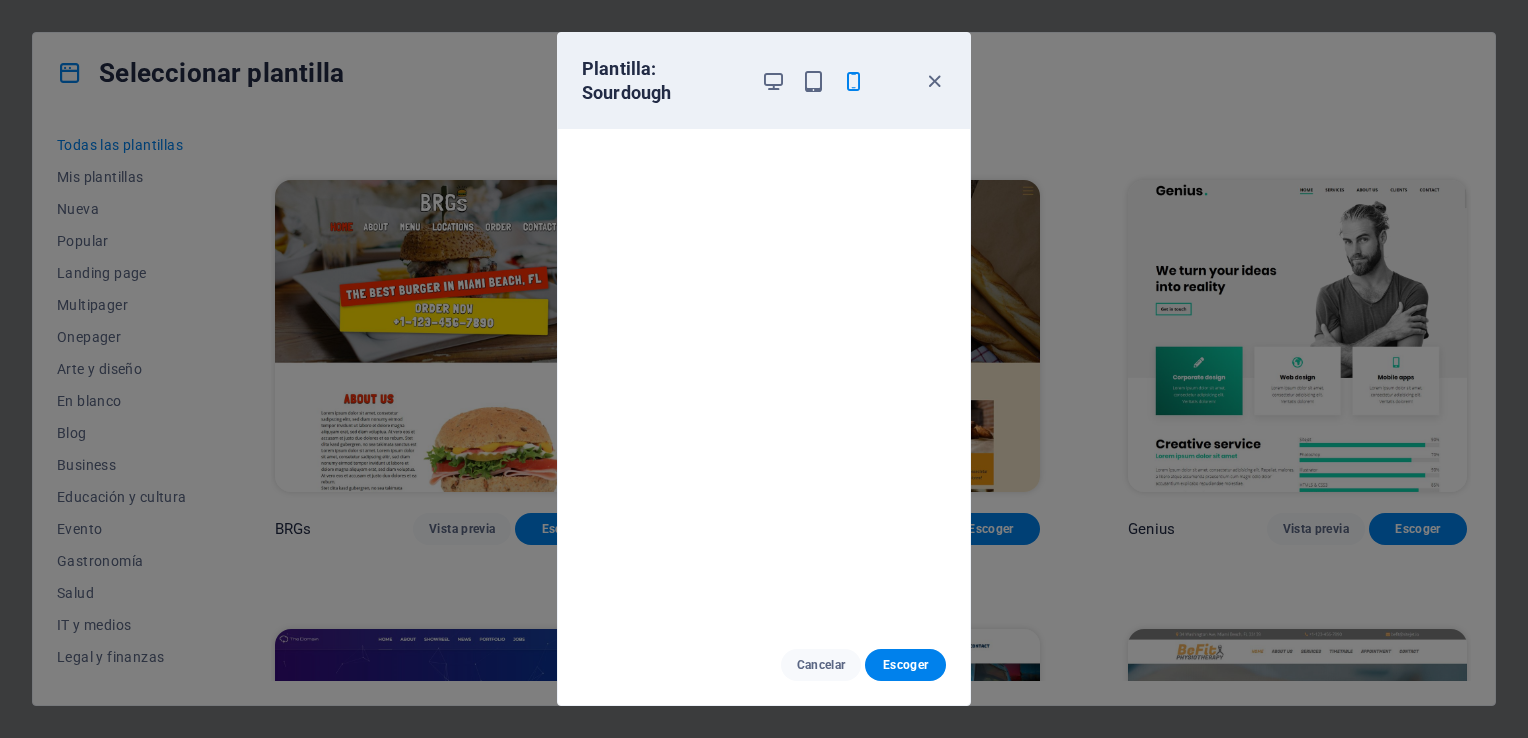 scroll, scrollTop: 5, scrollLeft: 0, axis: vertical 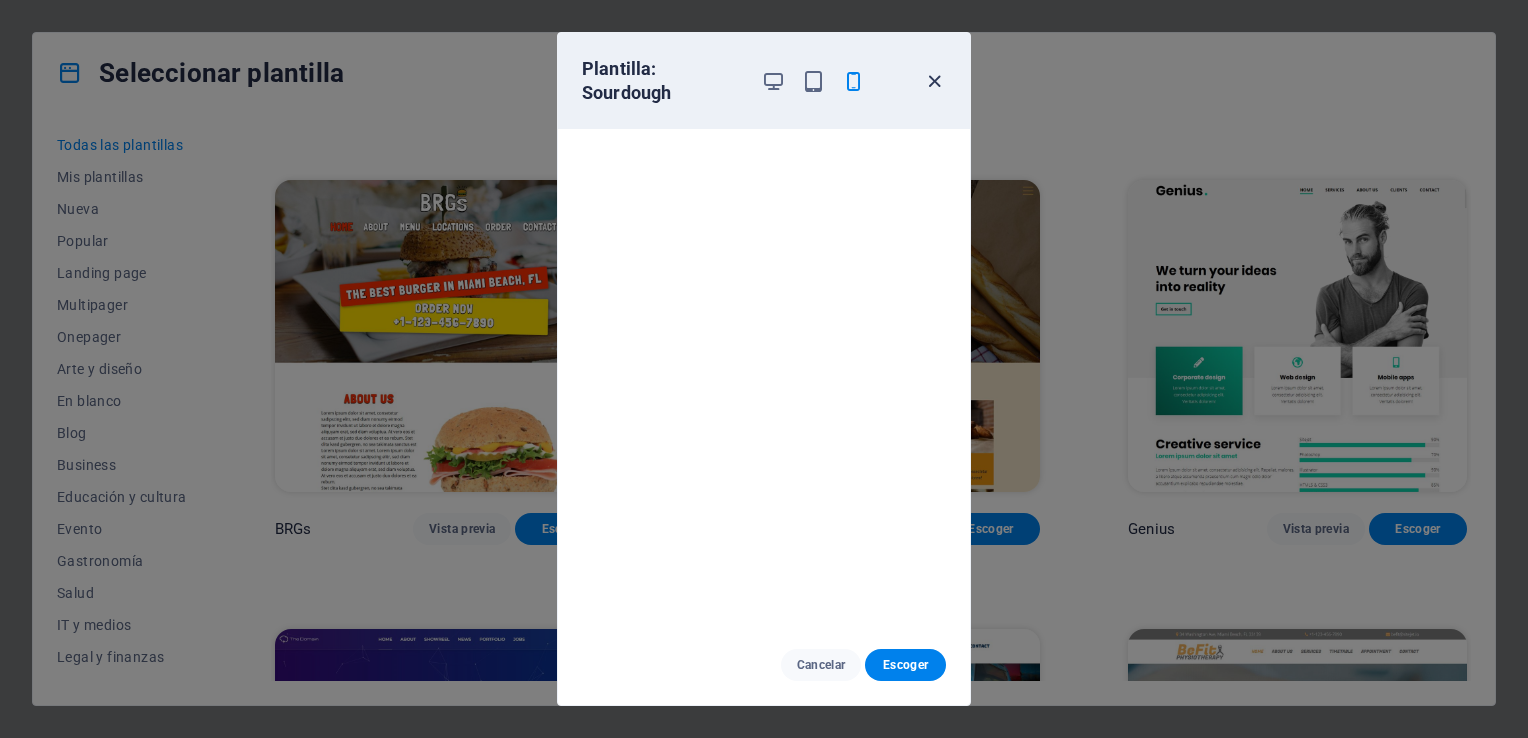 click at bounding box center [934, 81] 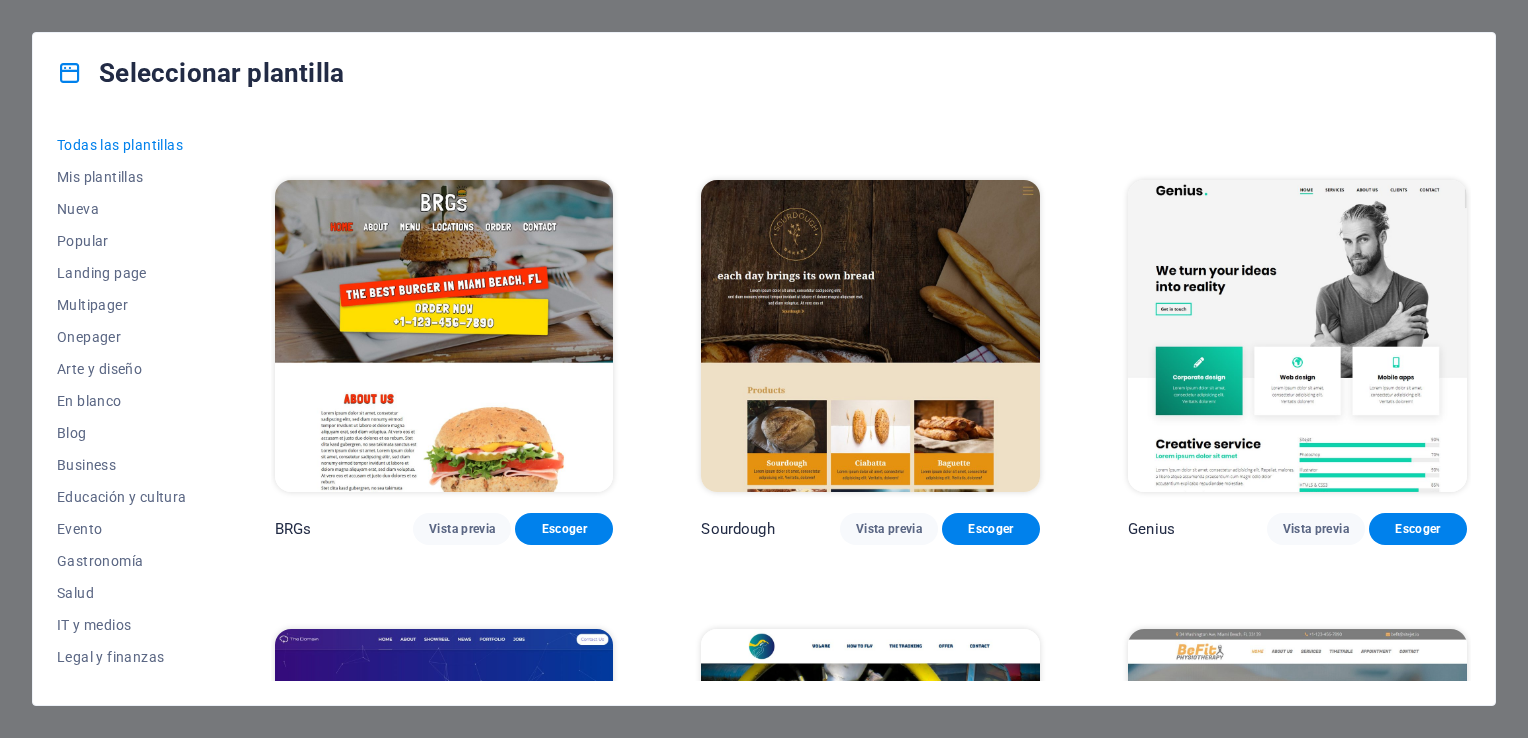 click at bounding box center [870, 336] 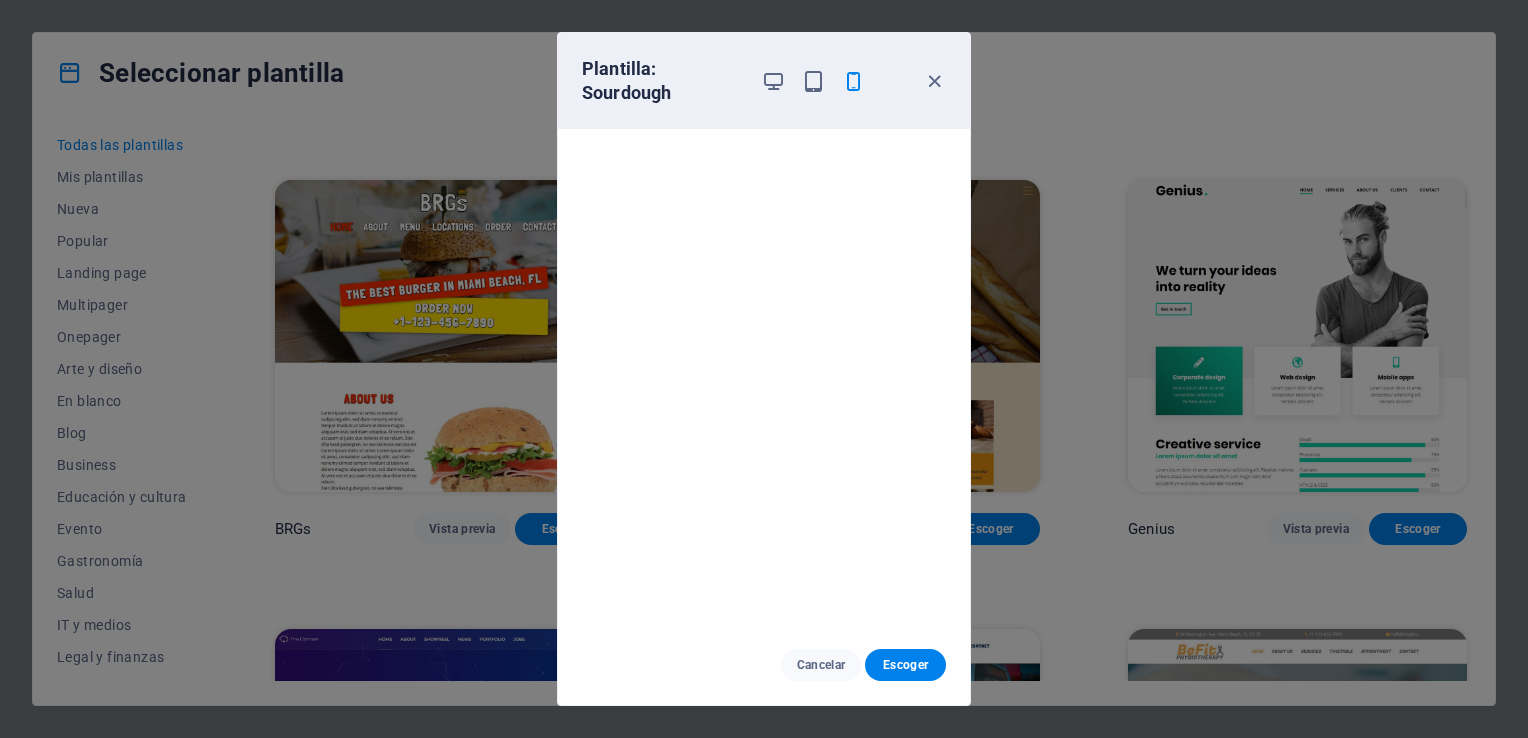 scroll, scrollTop: 5, scrollLeft: 0, axis: vertical 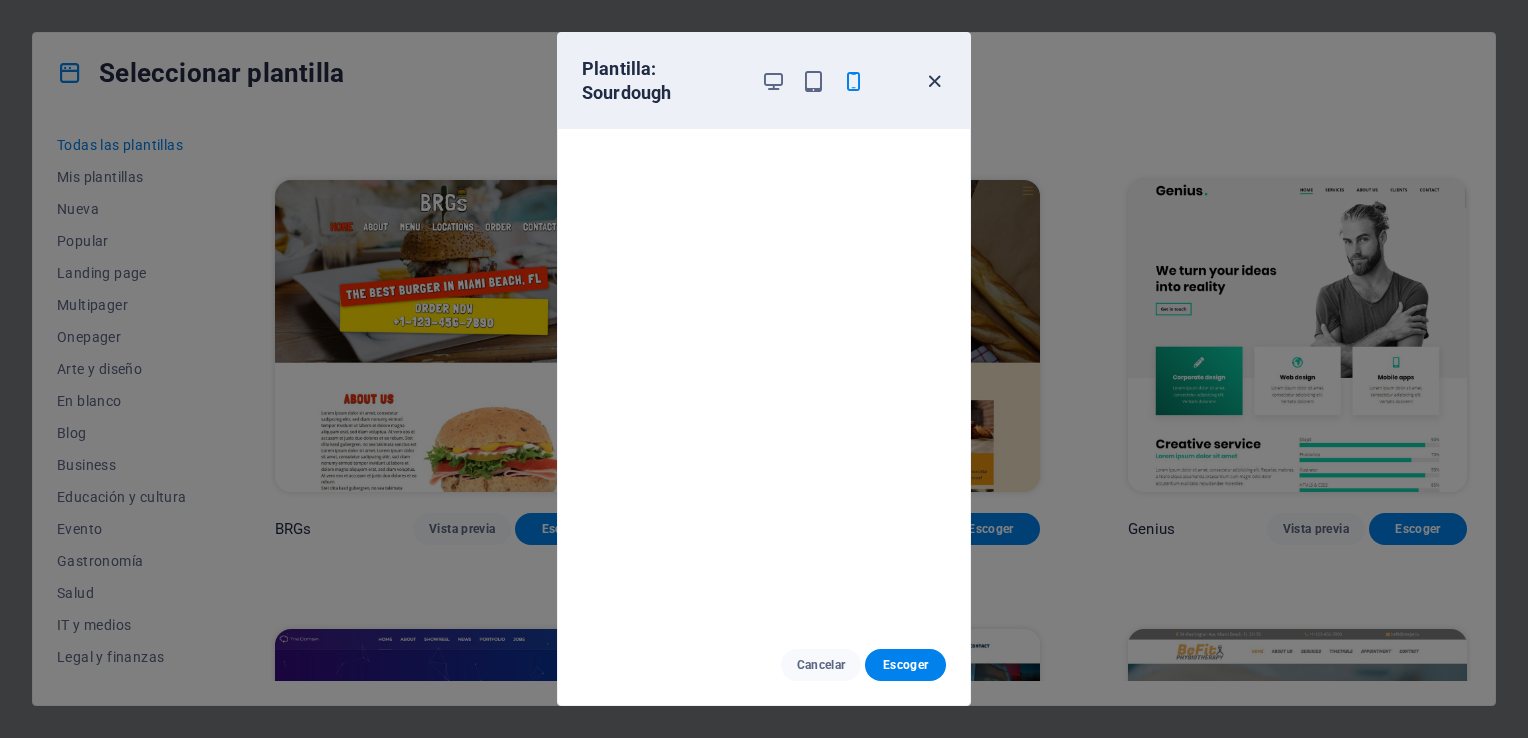 click at bounding box center (934, 81) 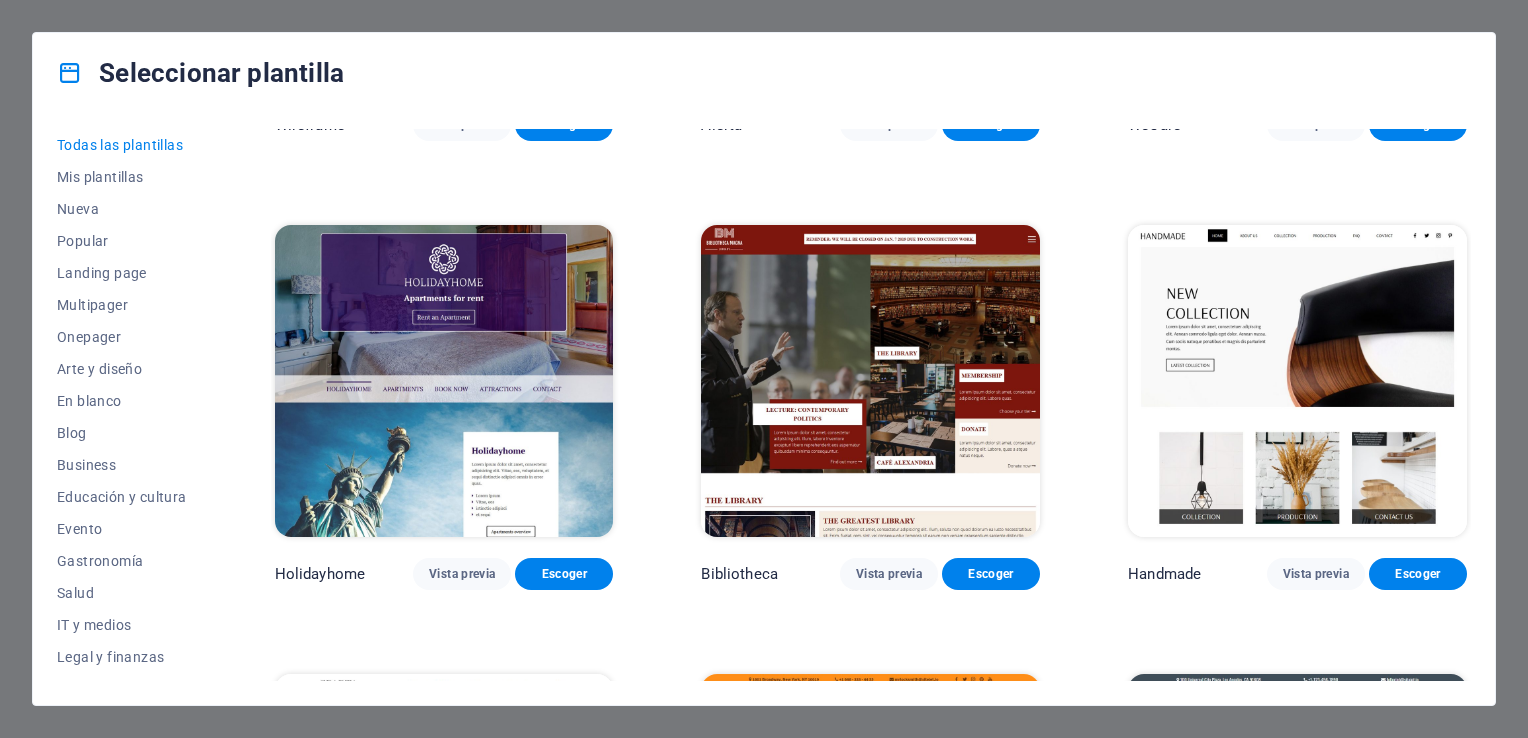 scroll, scrollTop: 11595, scrollLeft: 0, axis: vertical 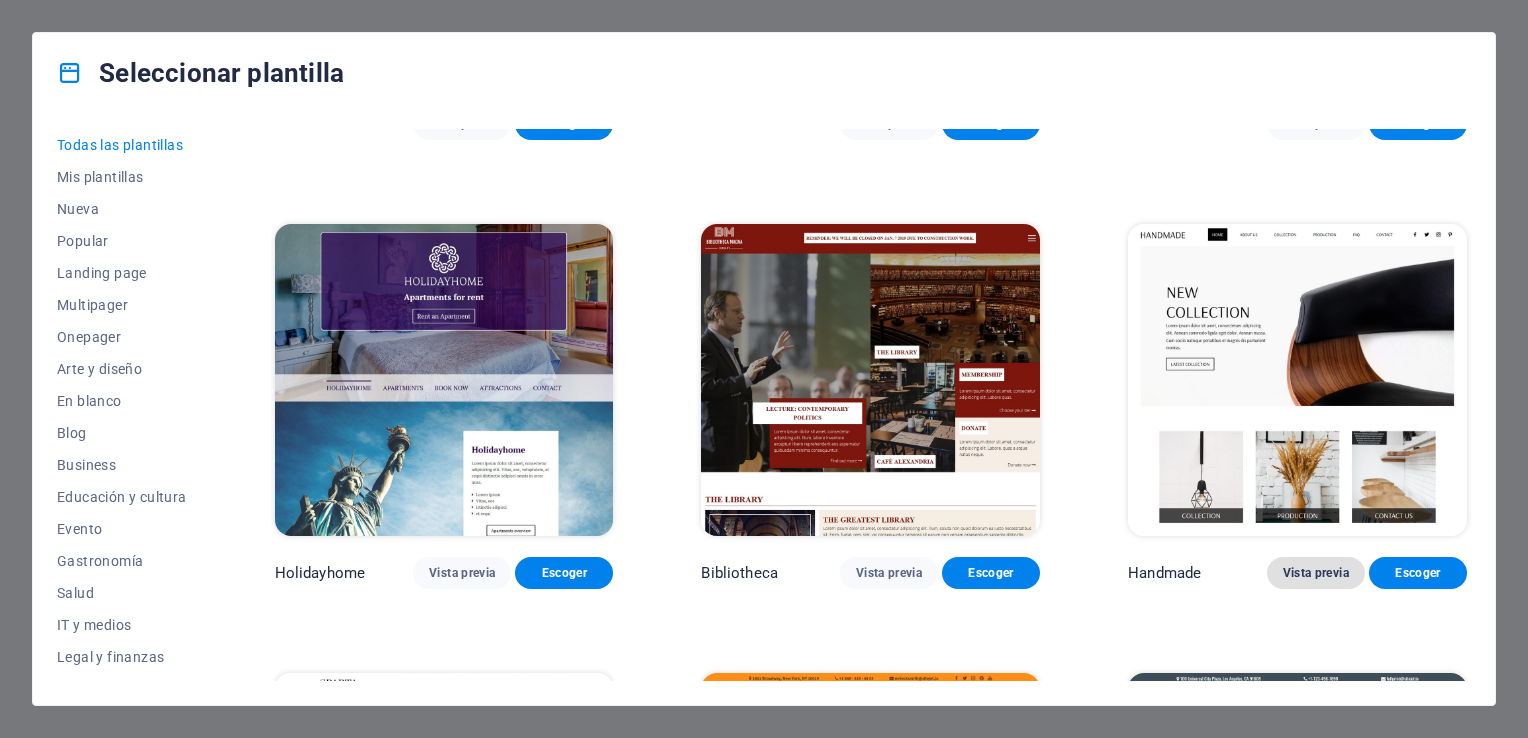 click on "Vista previa" at bounding box center [1316, 573] 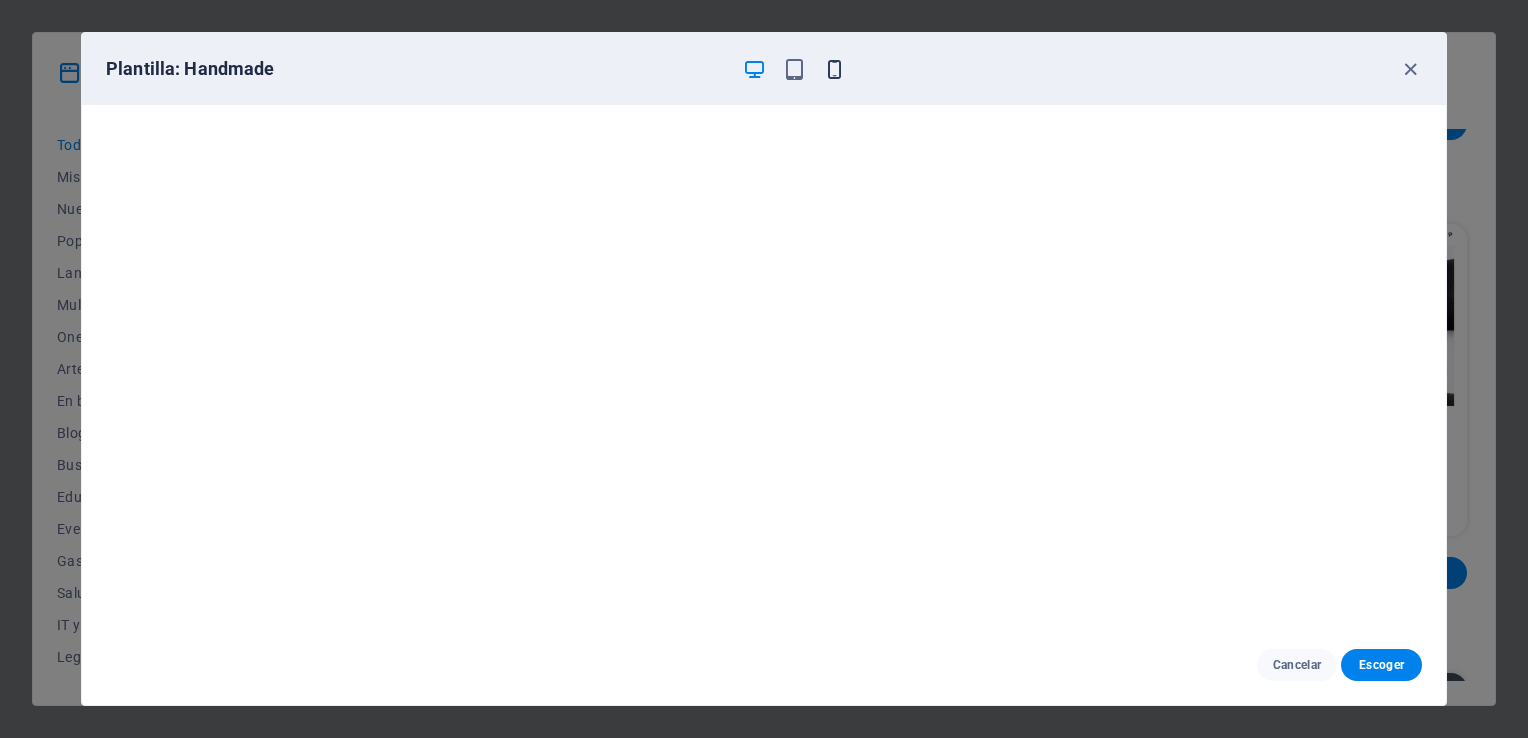 click at bounding box center [834, 69] 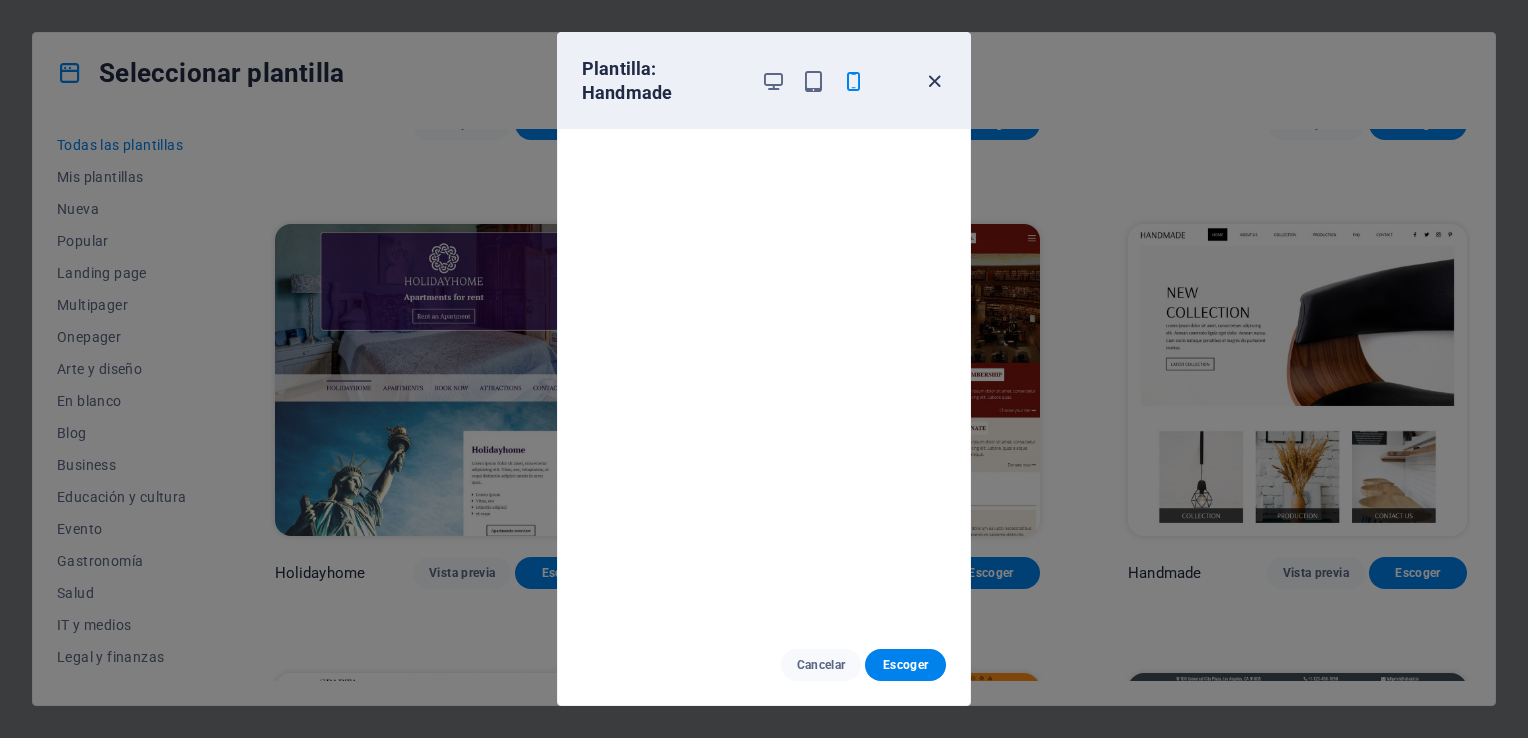click at bounding box center (934, 81) 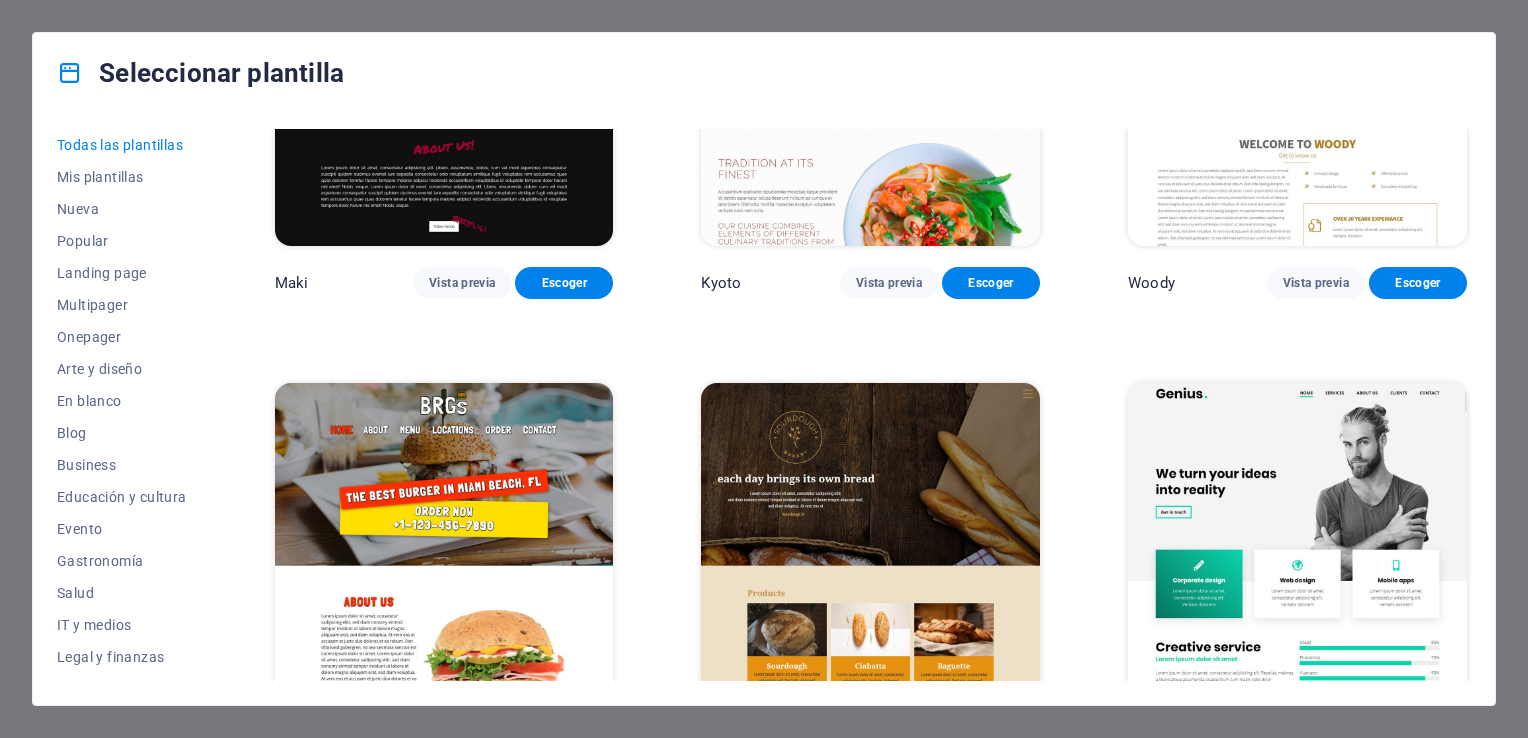 scroll, scrollTop: 10074, scrollLeft: 0, axis: vertical 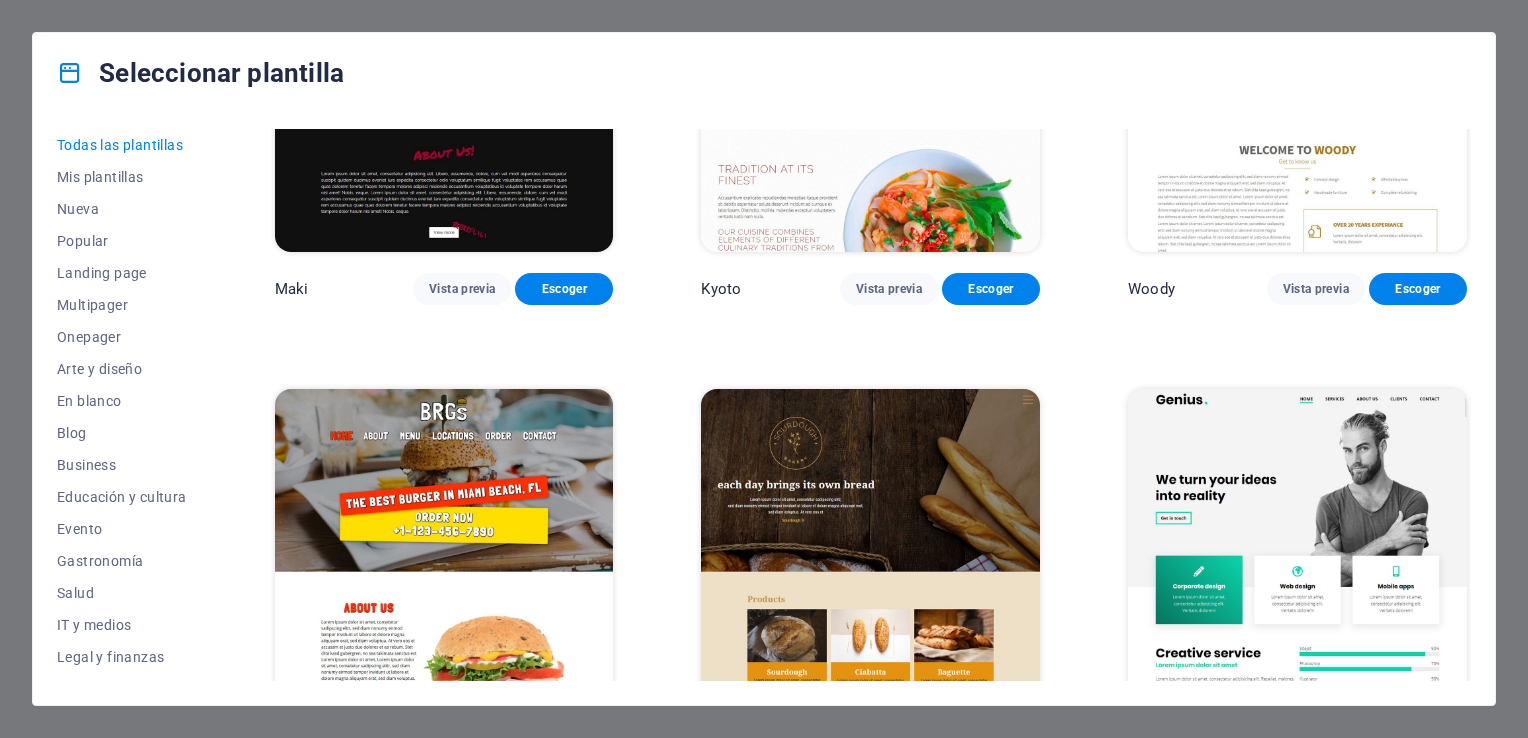 click at bounding box center [870, 545] 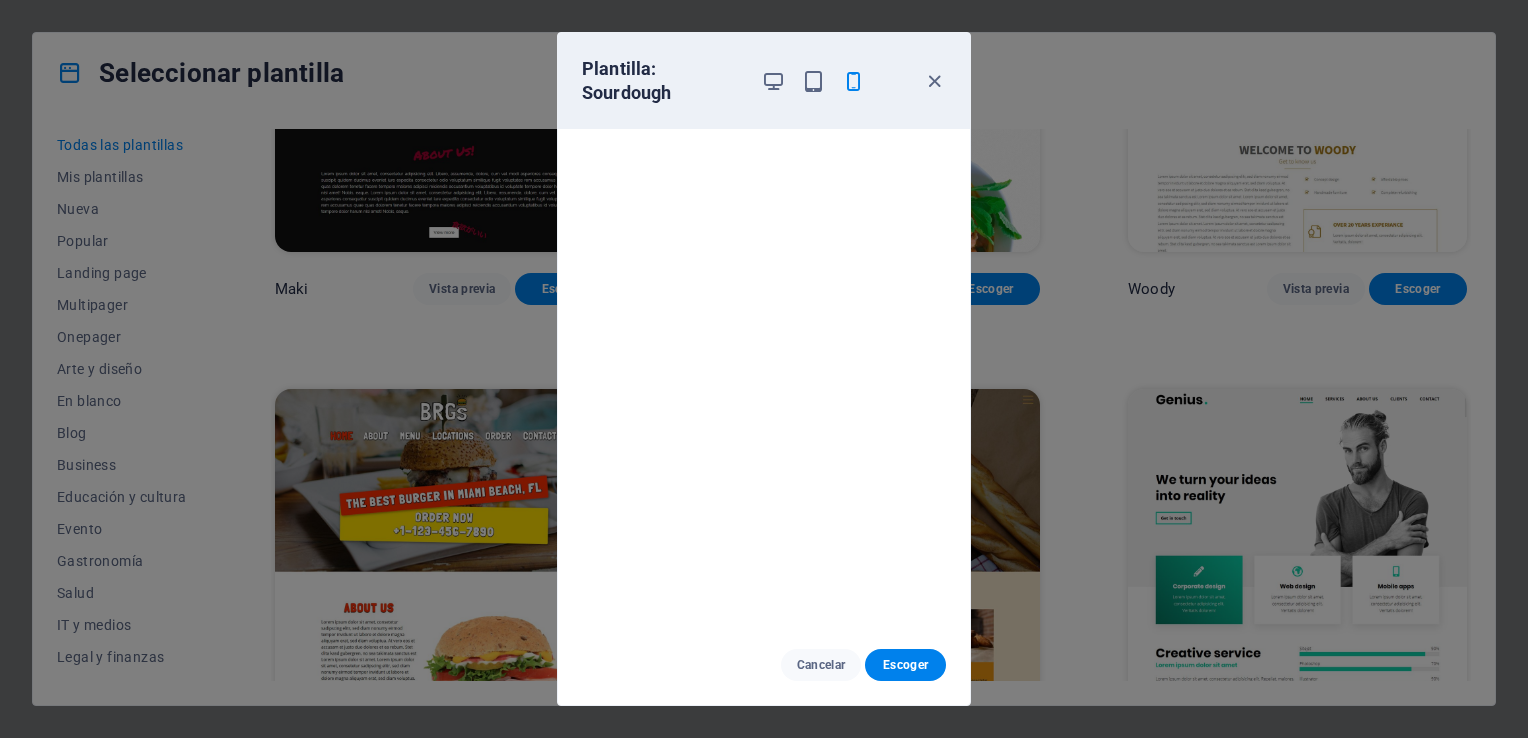 scroll, scrollTop: 0, scrollLeft: 0, axis: both 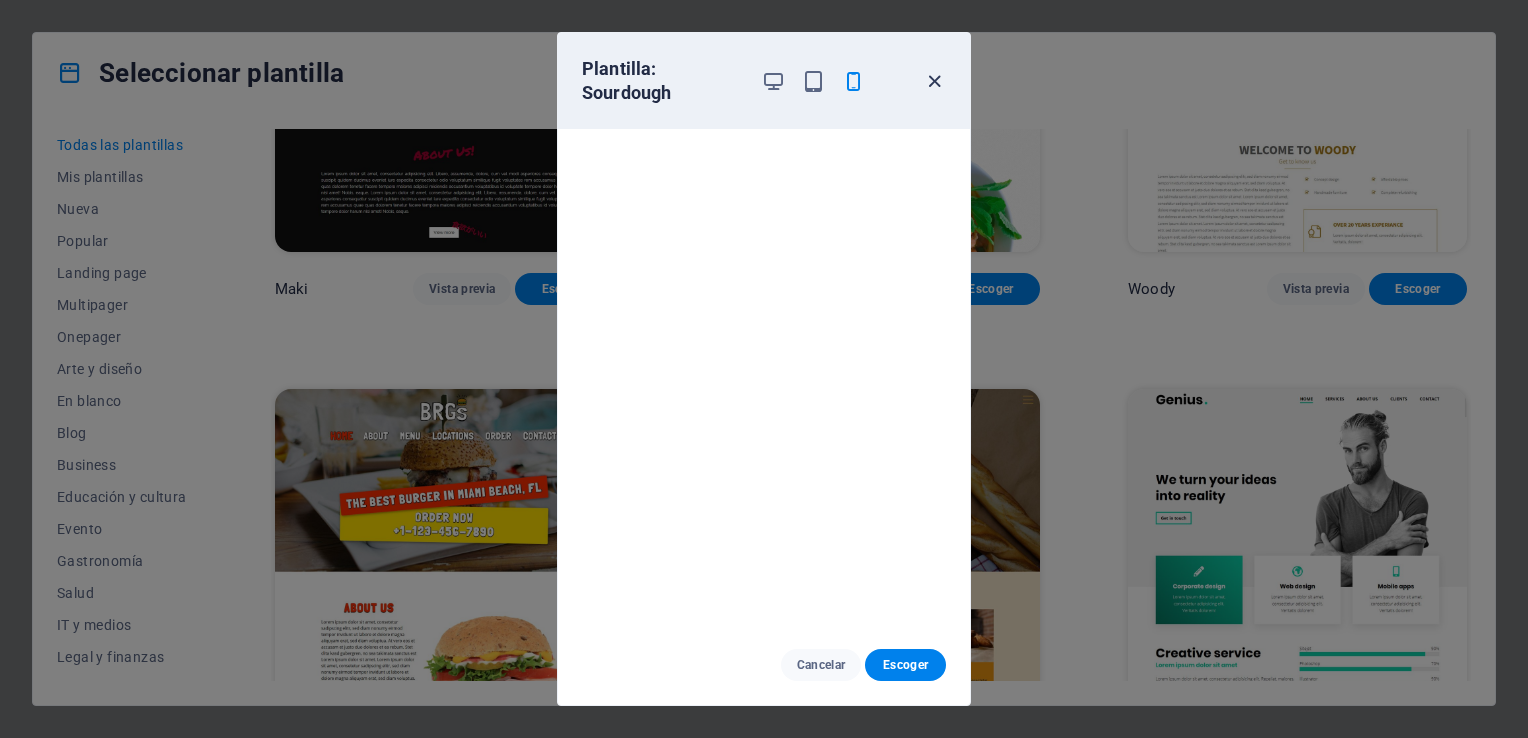 click at bounding box center [934, 81] 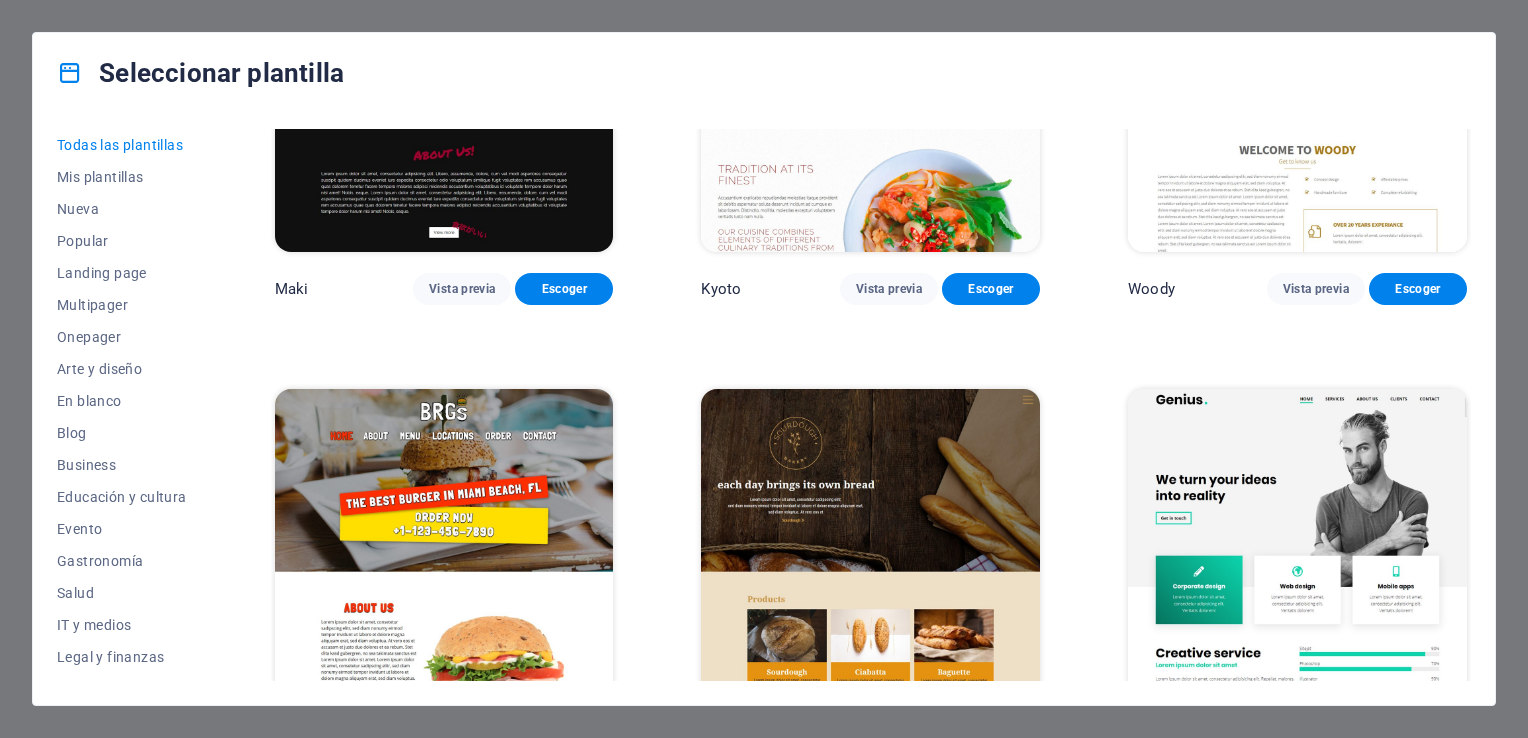 click on "Seleccionar plantilla Todas las plantillas Mis plantillas Nueva Popular Landing page Multipager Onepager Arte y diseño En blanco Blog Business Educación y cultura Evento Gastronomía Salud IT y medios Legal y finanzas Sin ánimo de lucro Resultado Portfolio Servicios Deportes y belleza Comercios Viaje Wireframe SugarDough Vista previa Escoger RepairIT Vista previa Escoger Peoneera Vista previa Escoger Art Museum Vista previa Escoger Wonder Planner Vista previa Escoger Transportable Vista previa Escoger S&L Vista previa Escoger WePaint Vista previa Escoger Eco-Con Vista previa Escoger MeetUp Vista previa Escoger Help & Care Vista previa Escoger Podcaster Vista previa Escoger Academix Vista previa Escoger BIG Barber Shop Vista previa Escoger Health & Food Vista previa Escoger UrbanNest Interiors Vista previa Escoger Green Change Vista previa Escoger The Beauty Temple Vista previa Escoger WeTrain Vista previa Escoger Cleaner Vista previa Escoger Johanna James Vista previa Escoger Delicioso Vista previa Escoger" at bounding box center (764, 369) 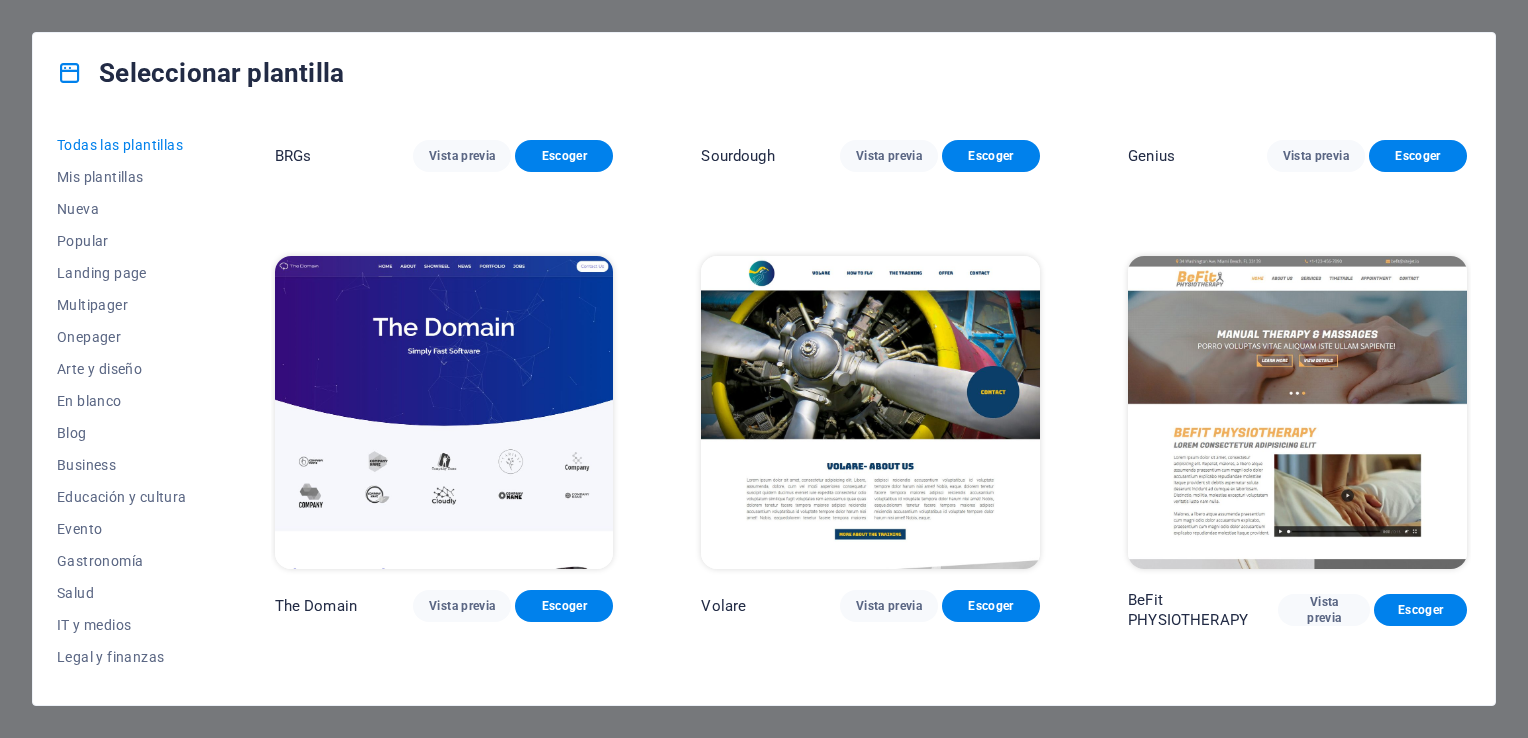scroll, scrollTop: 10846, scrollLeft: 0, axis: vertical 